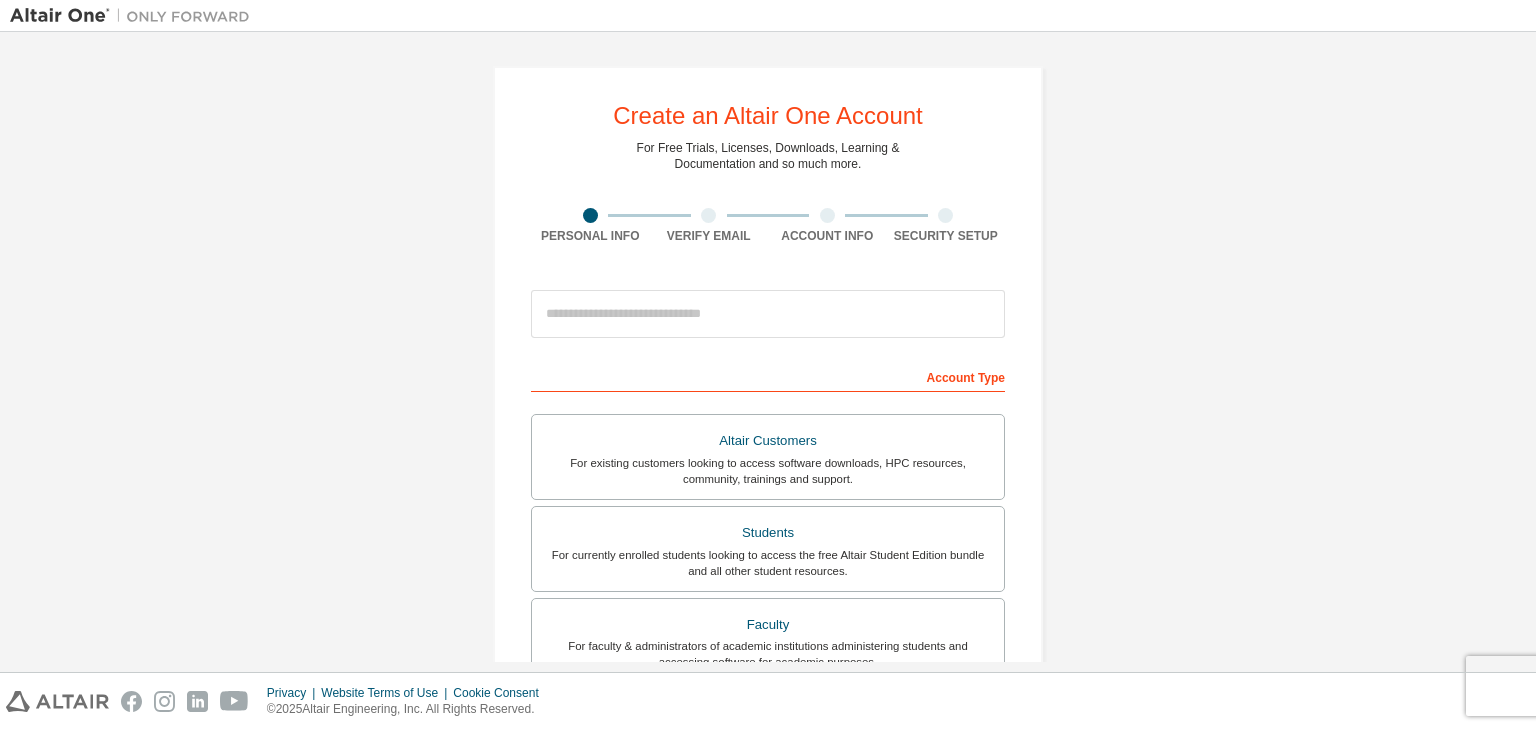 scroll, scrollTop: 0, scrollLeft: 0, axis: both 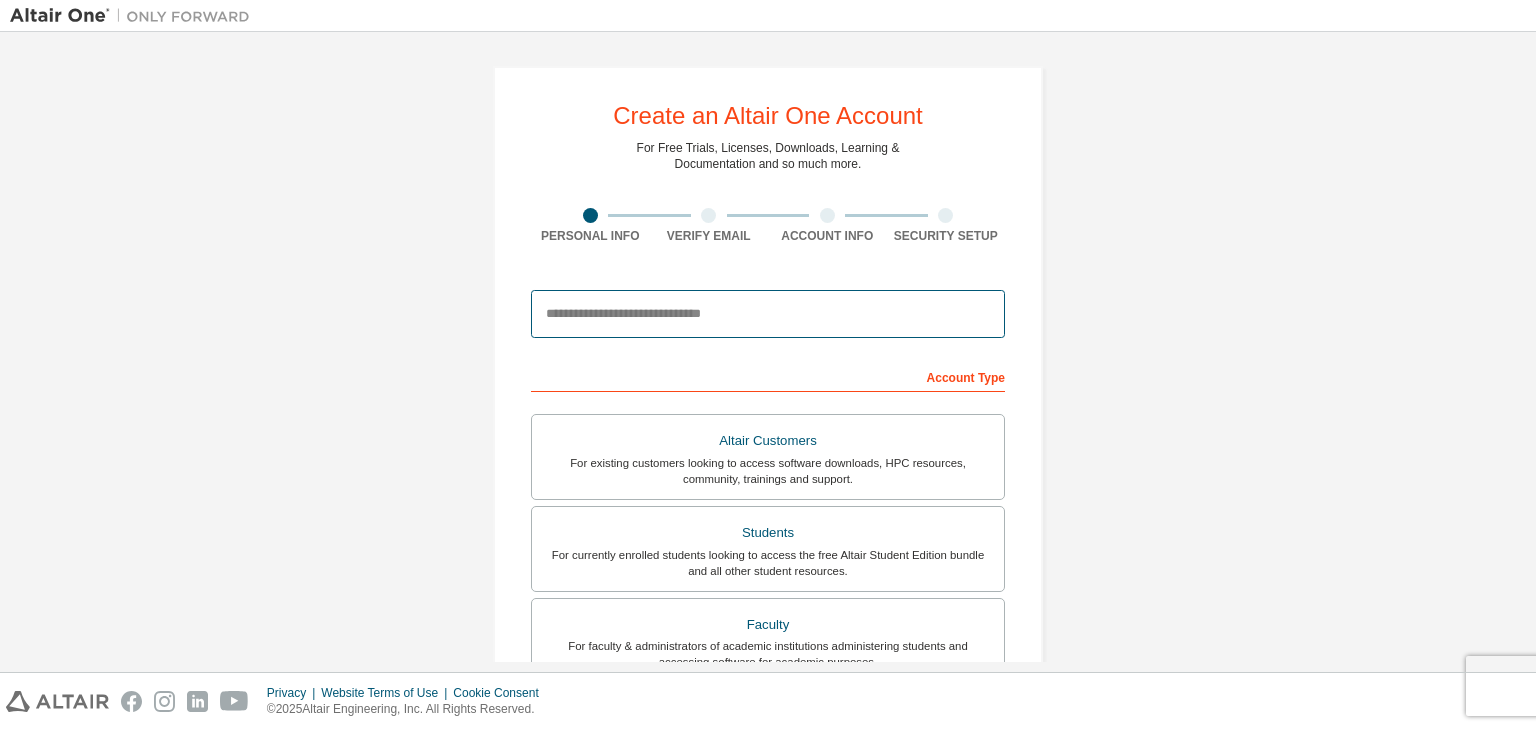 click at bounding box center (768, 314) 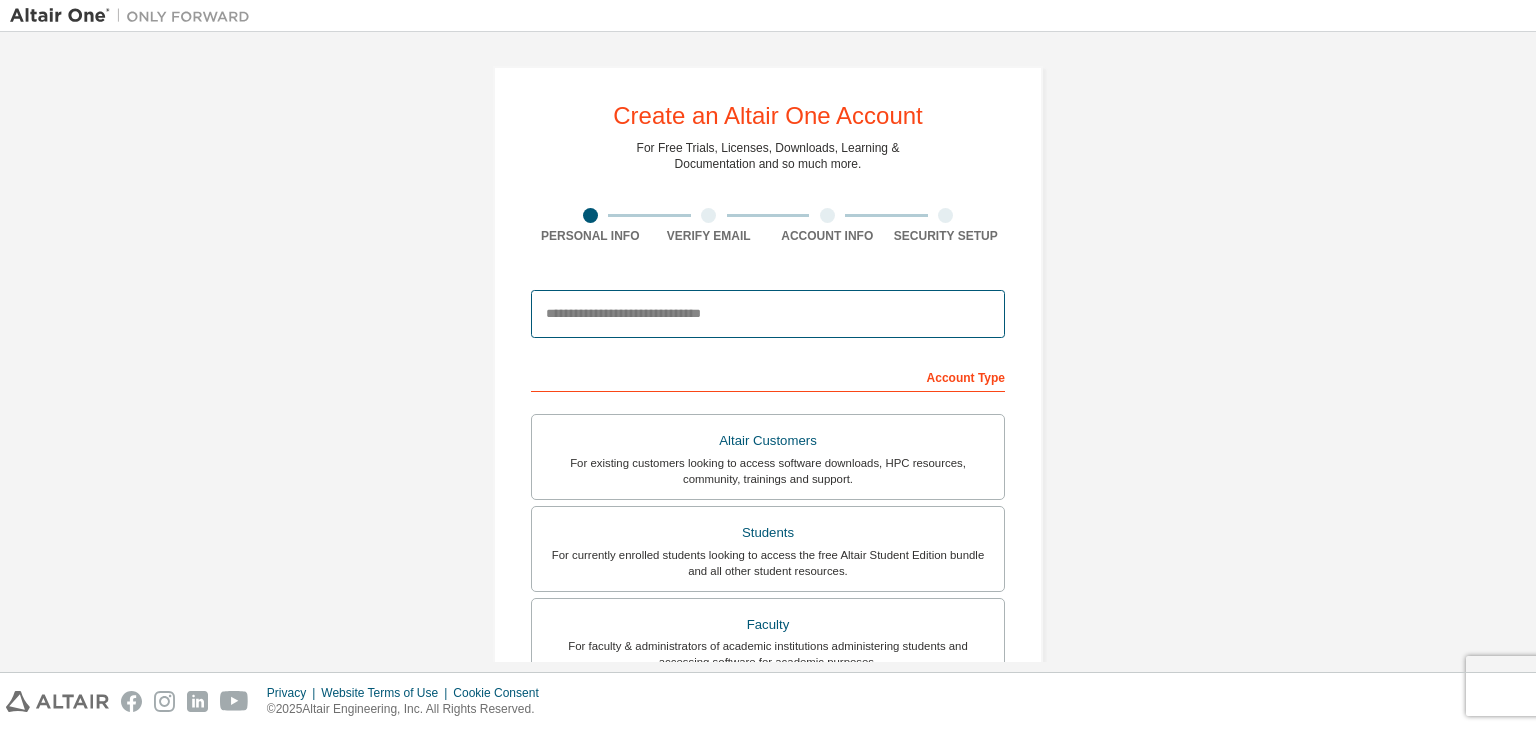 type on "**********" 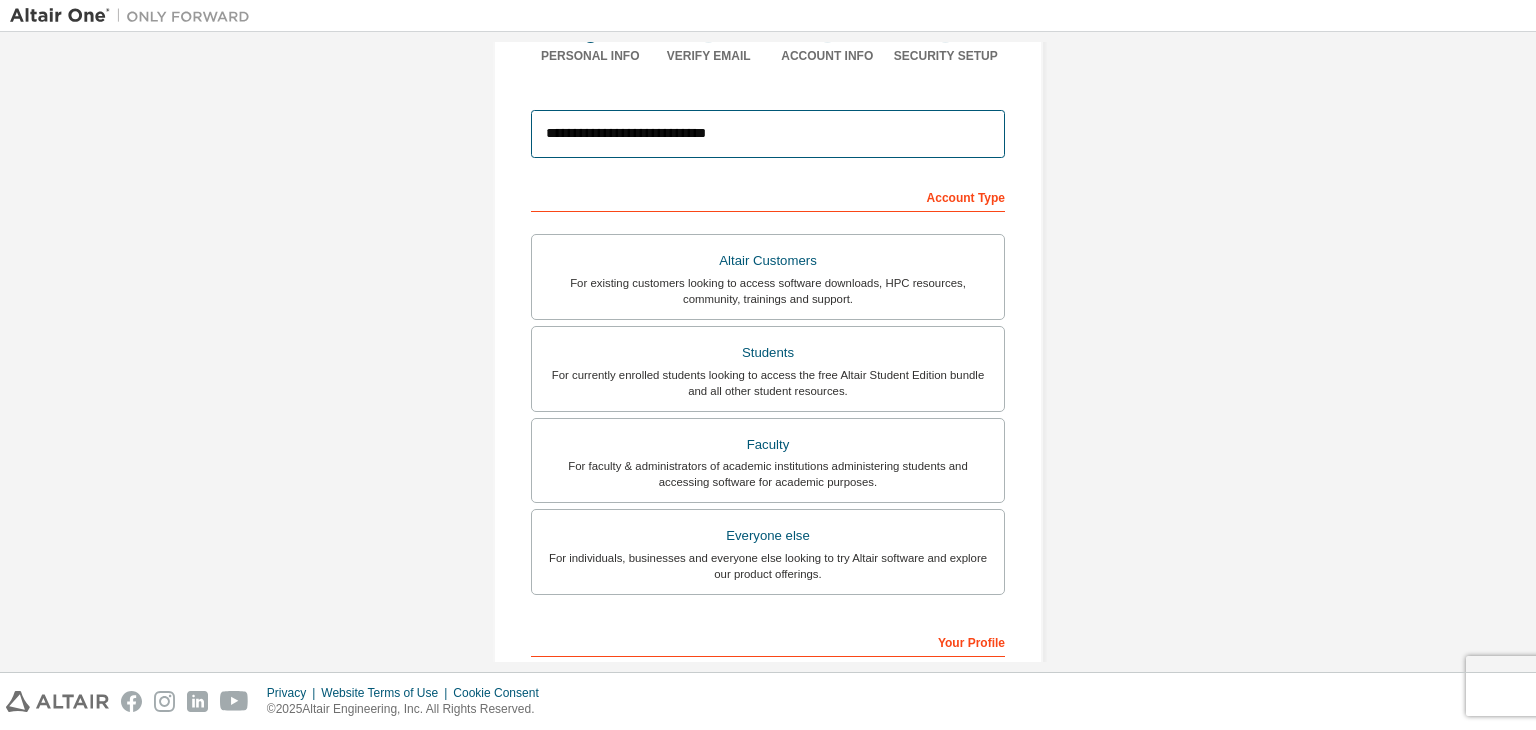scroll, scrollTop: 181, scrollLeft: 0, axis: vertical 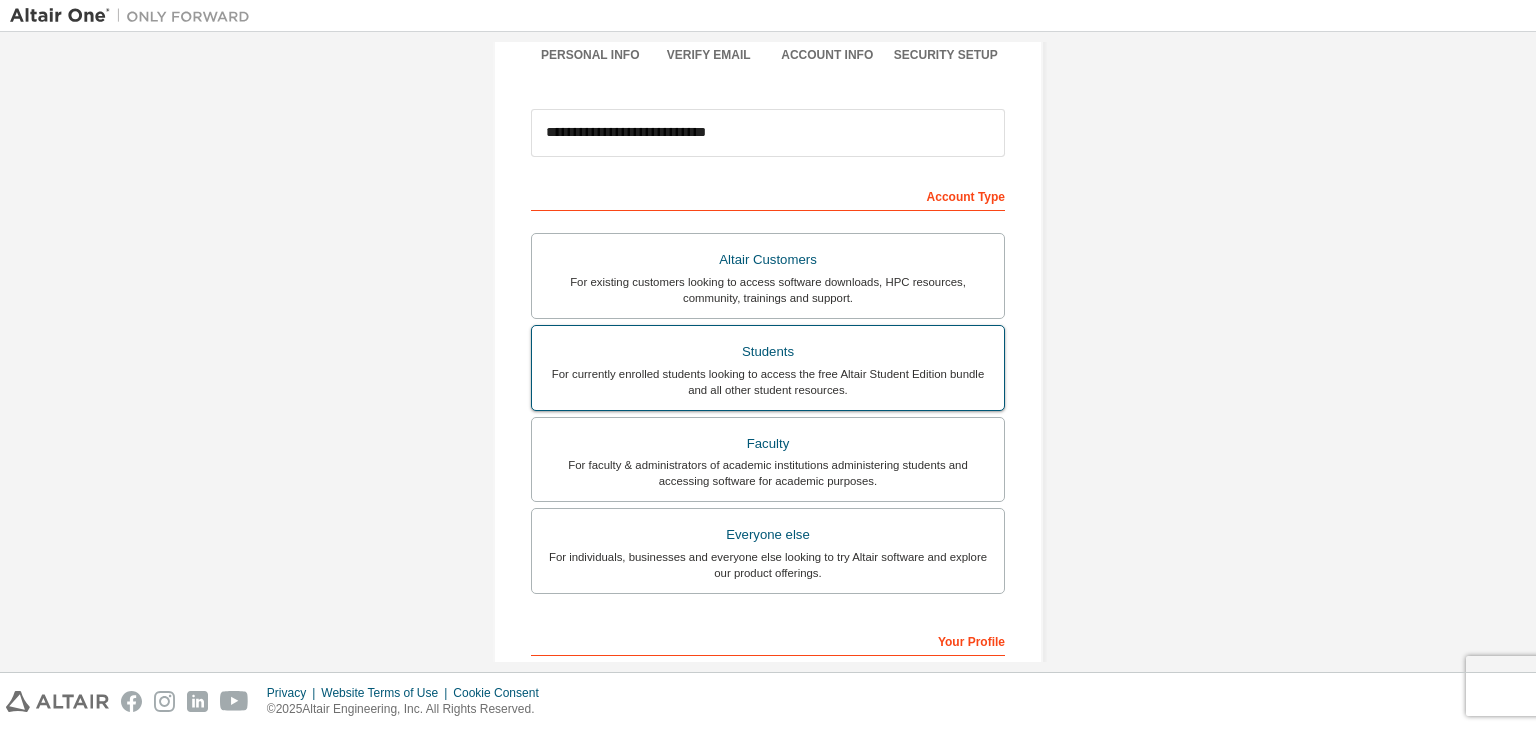 click on "For currently enrolled students looking to access the free Altair Student Edition bundle and all other student resources." at bounding box center [768, 382] 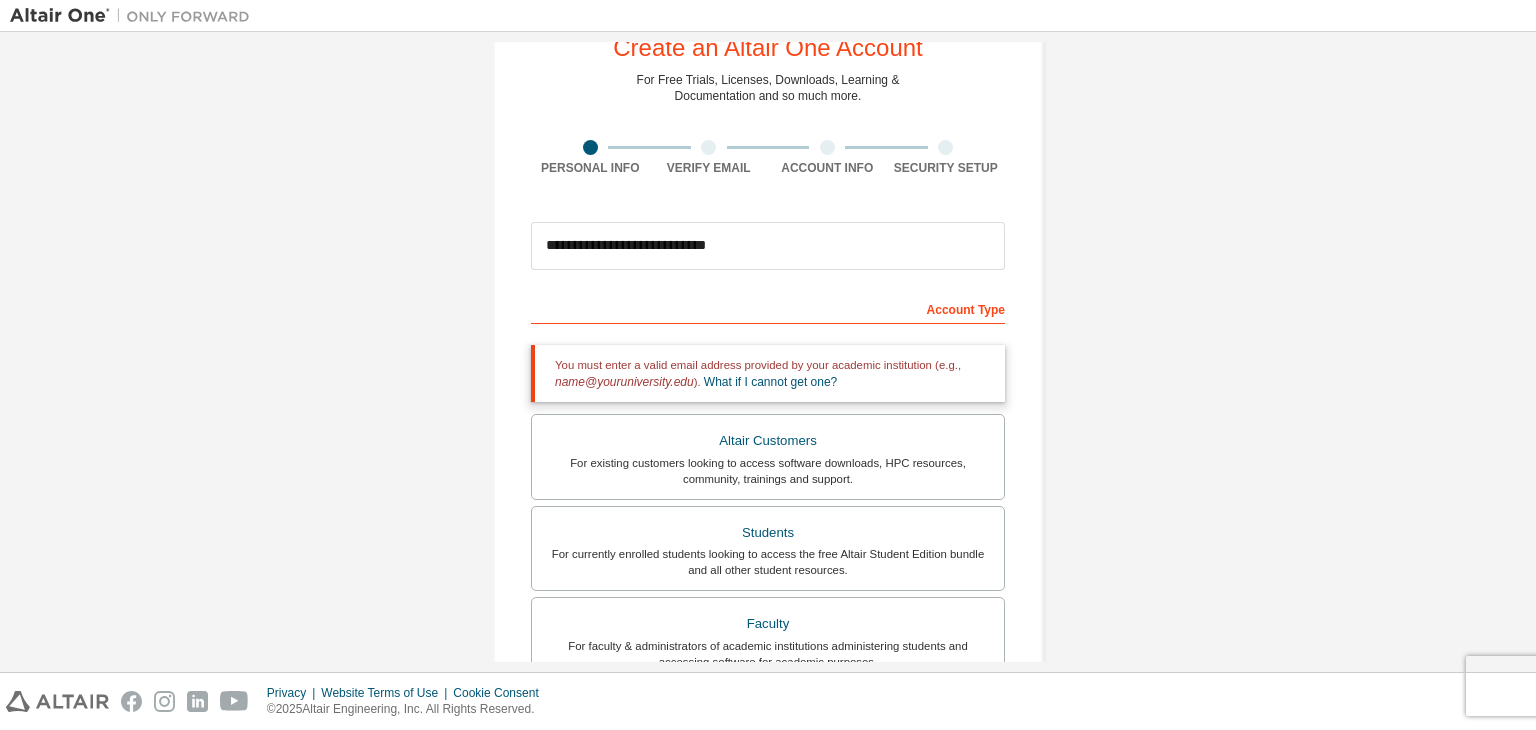scroll, scrollTop: 67, scrollLeft: 0, axis: vertical 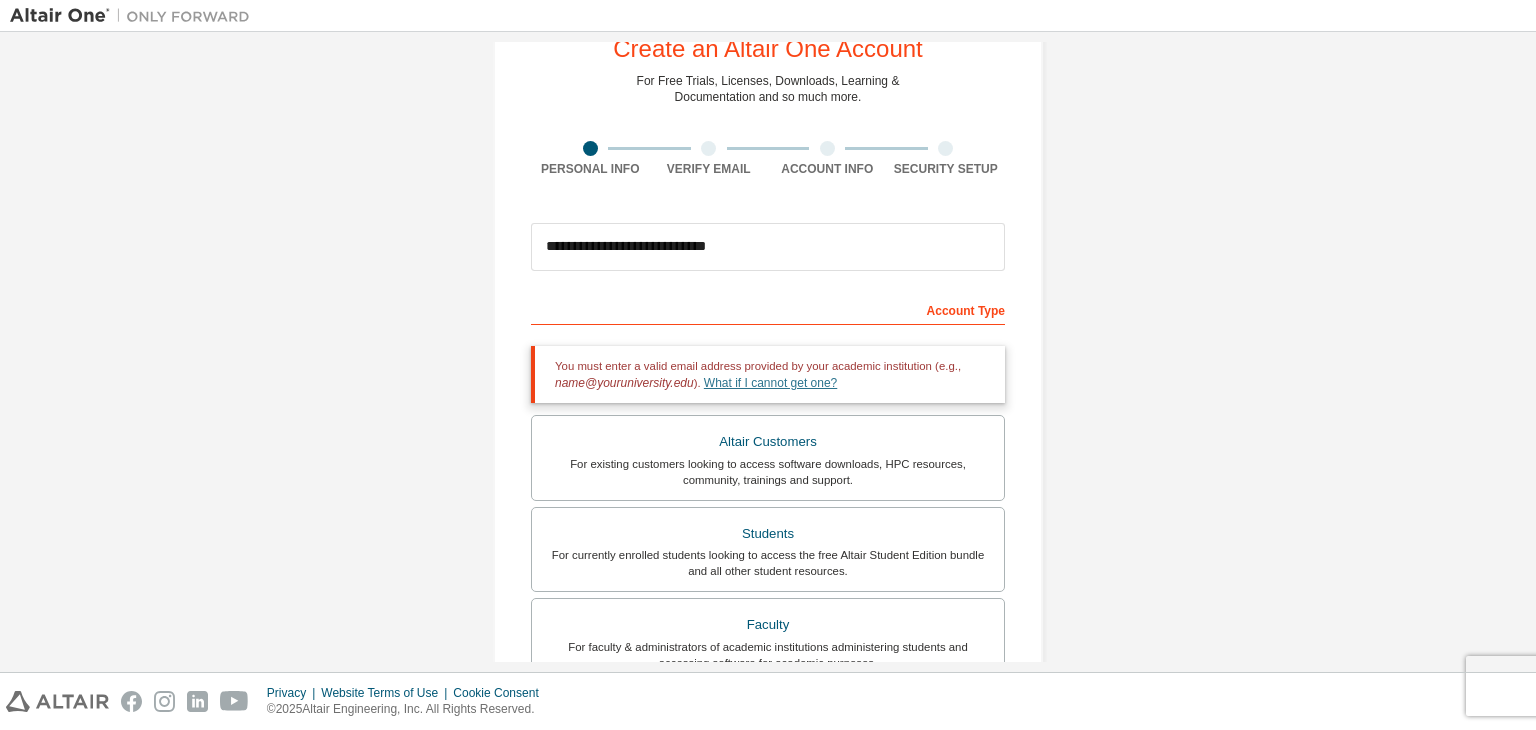 click on "What if I cannot get one?" at bounding box center (770, 383) 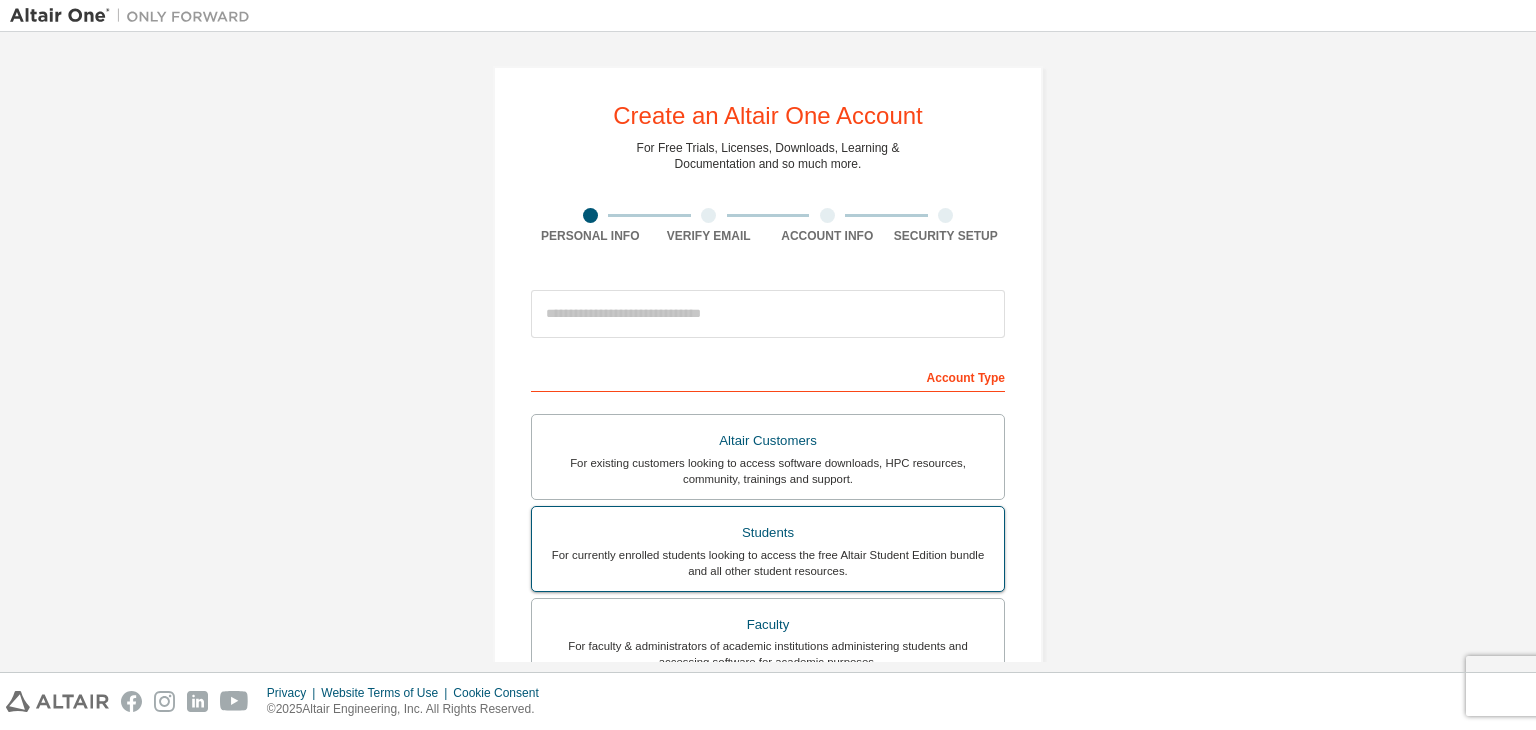 scroll, scrollTop: 0, scrollLeft: 0, axis: both 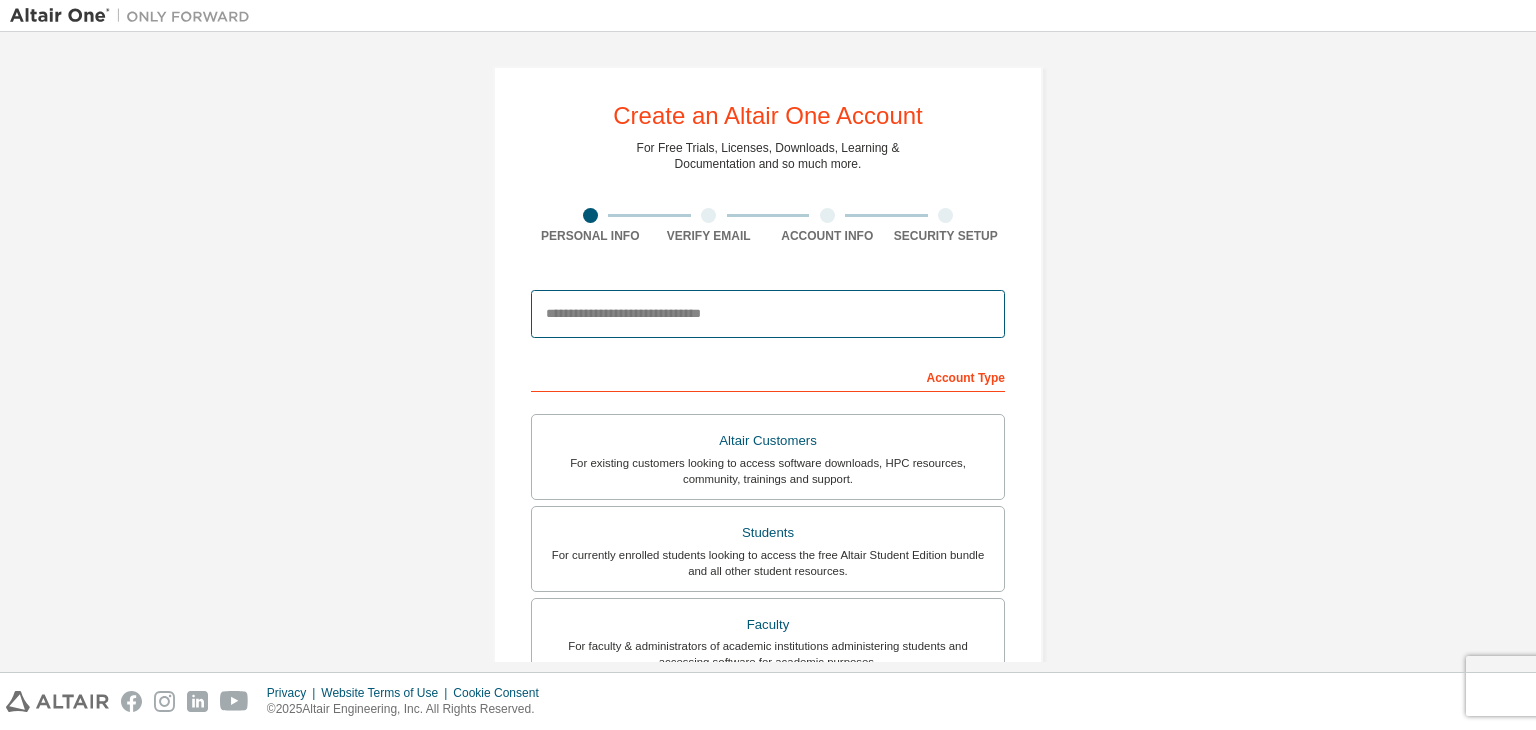 click at bounding box center [768, 314] 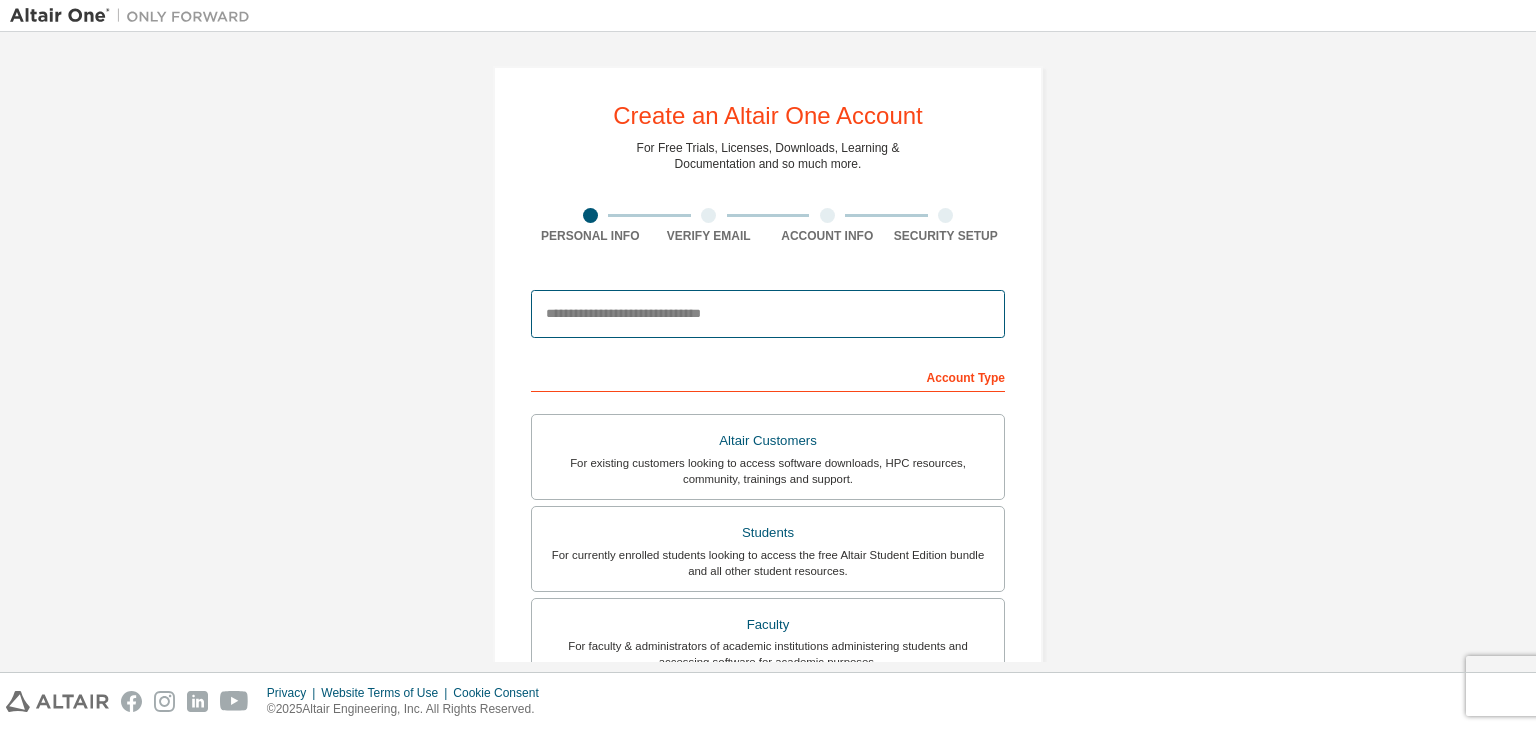 type on "**********" 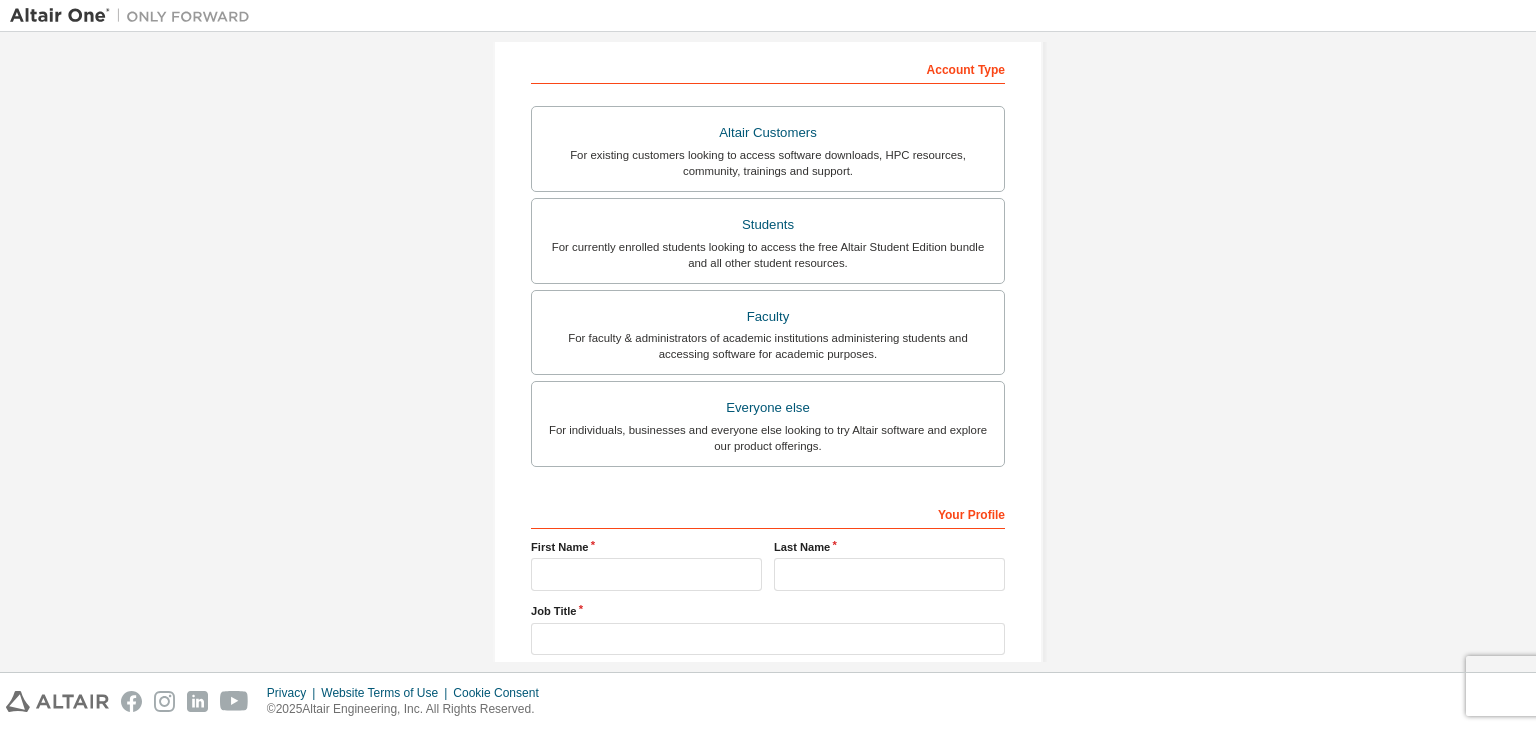 scroll, scrollTop: 435, scrollLeft: 0, axis: vertical 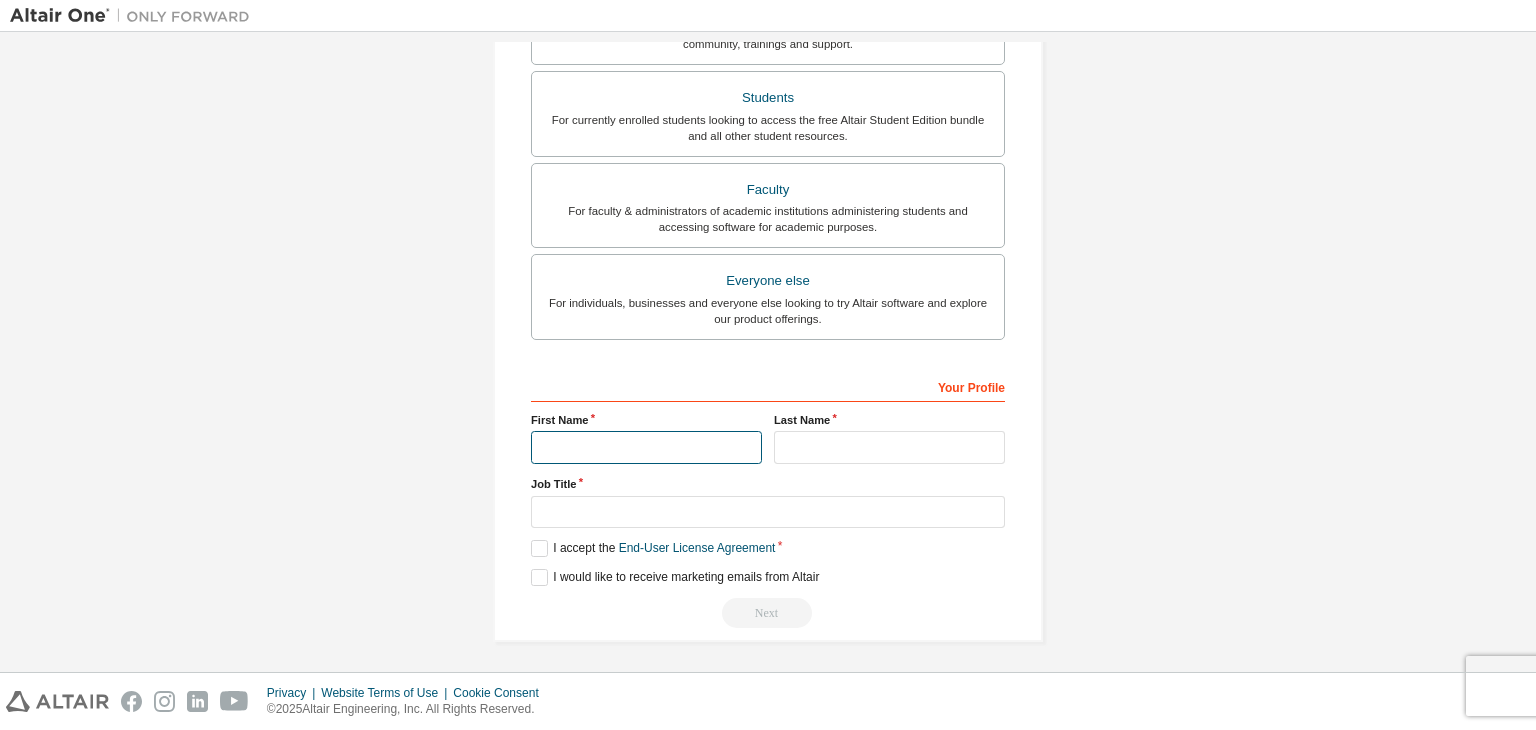 click at bounding box center [646, 447] 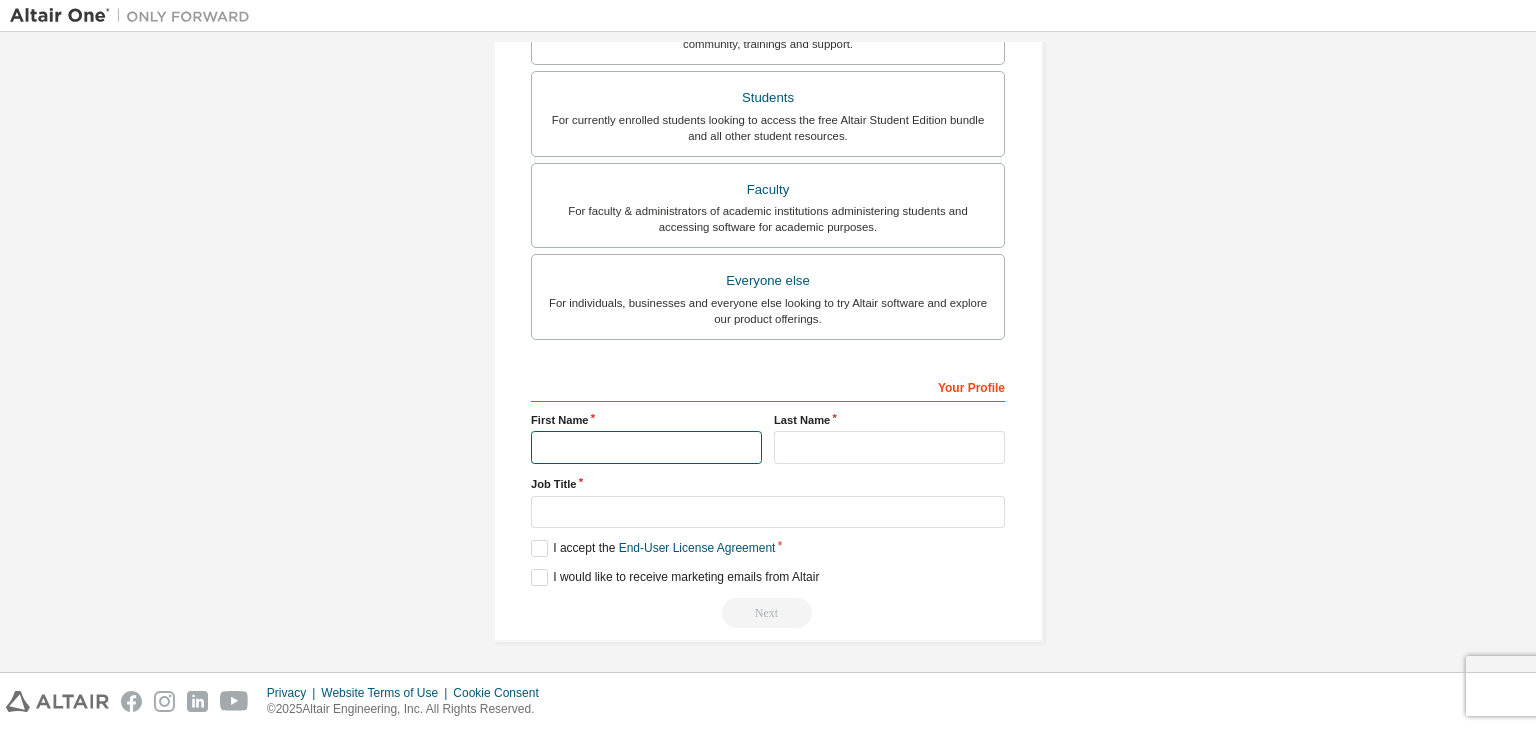 type on "*********" 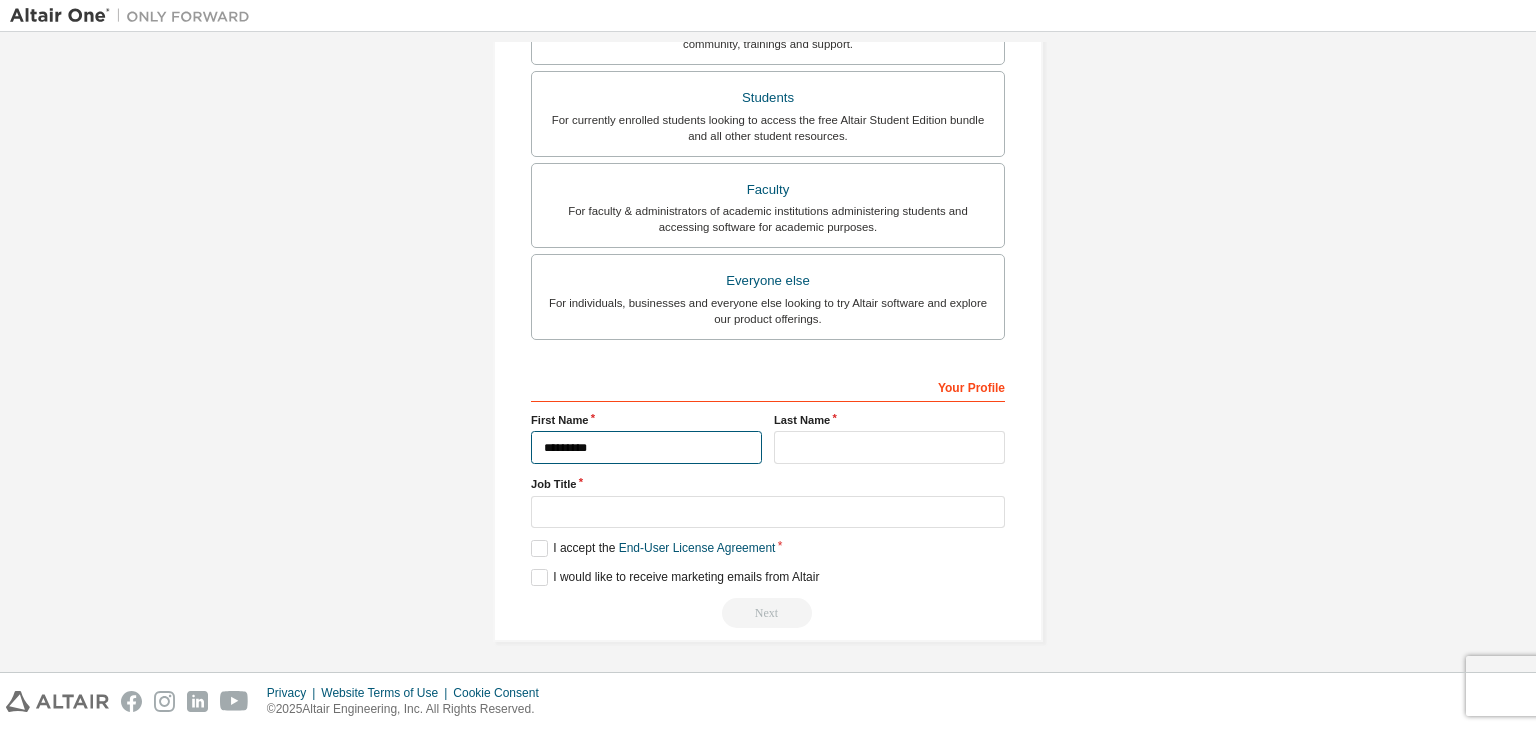type on "*" 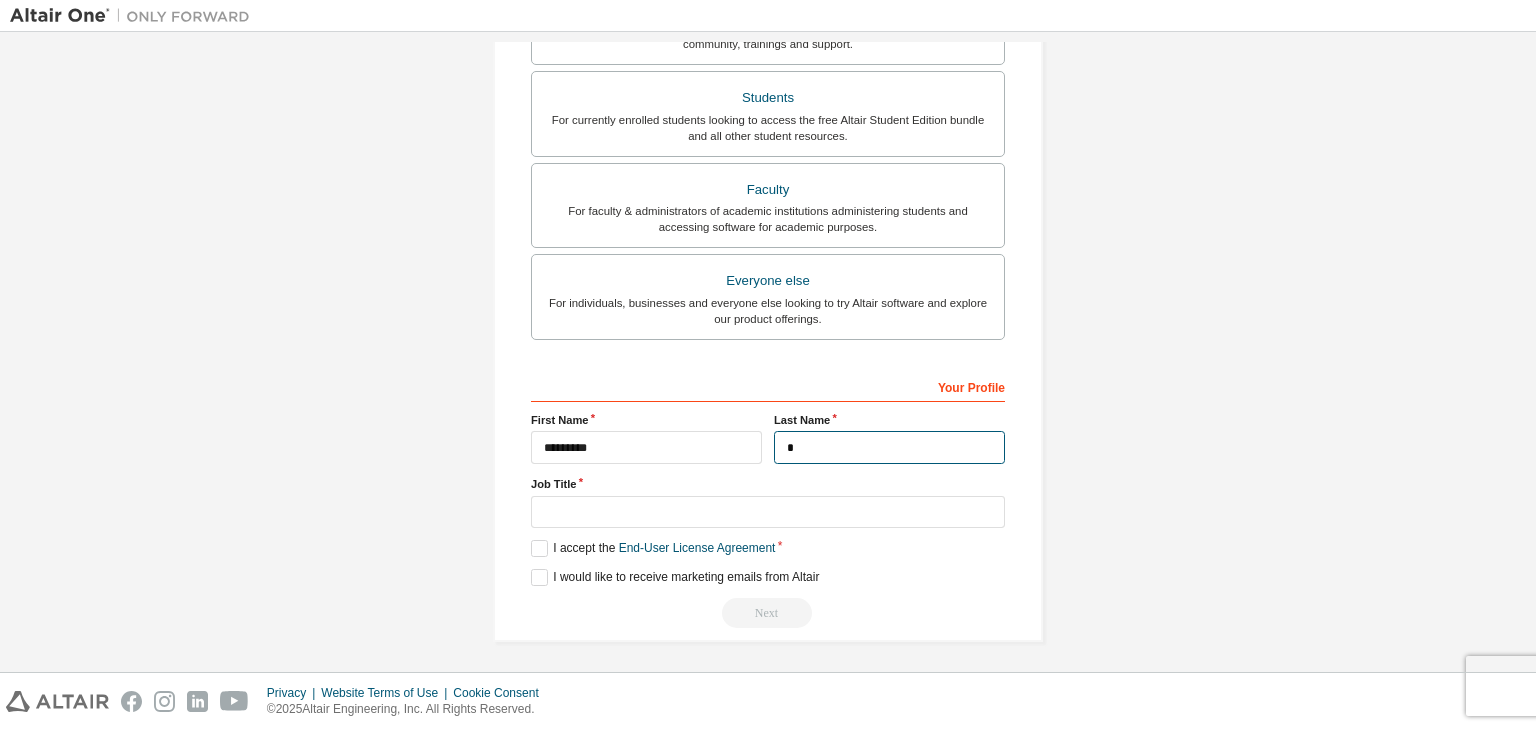 click on "*" at bounding box center [889, 447] 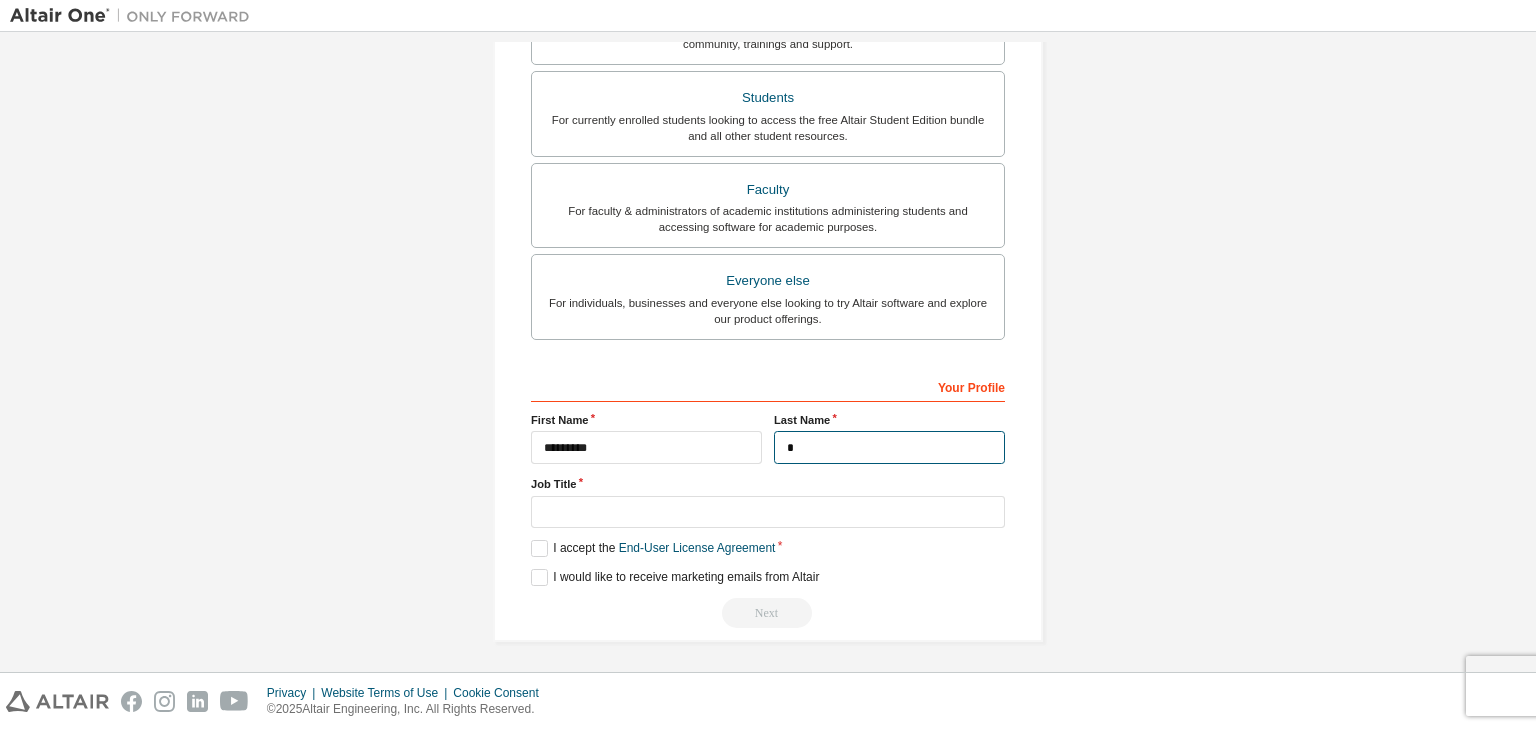 type on "*" 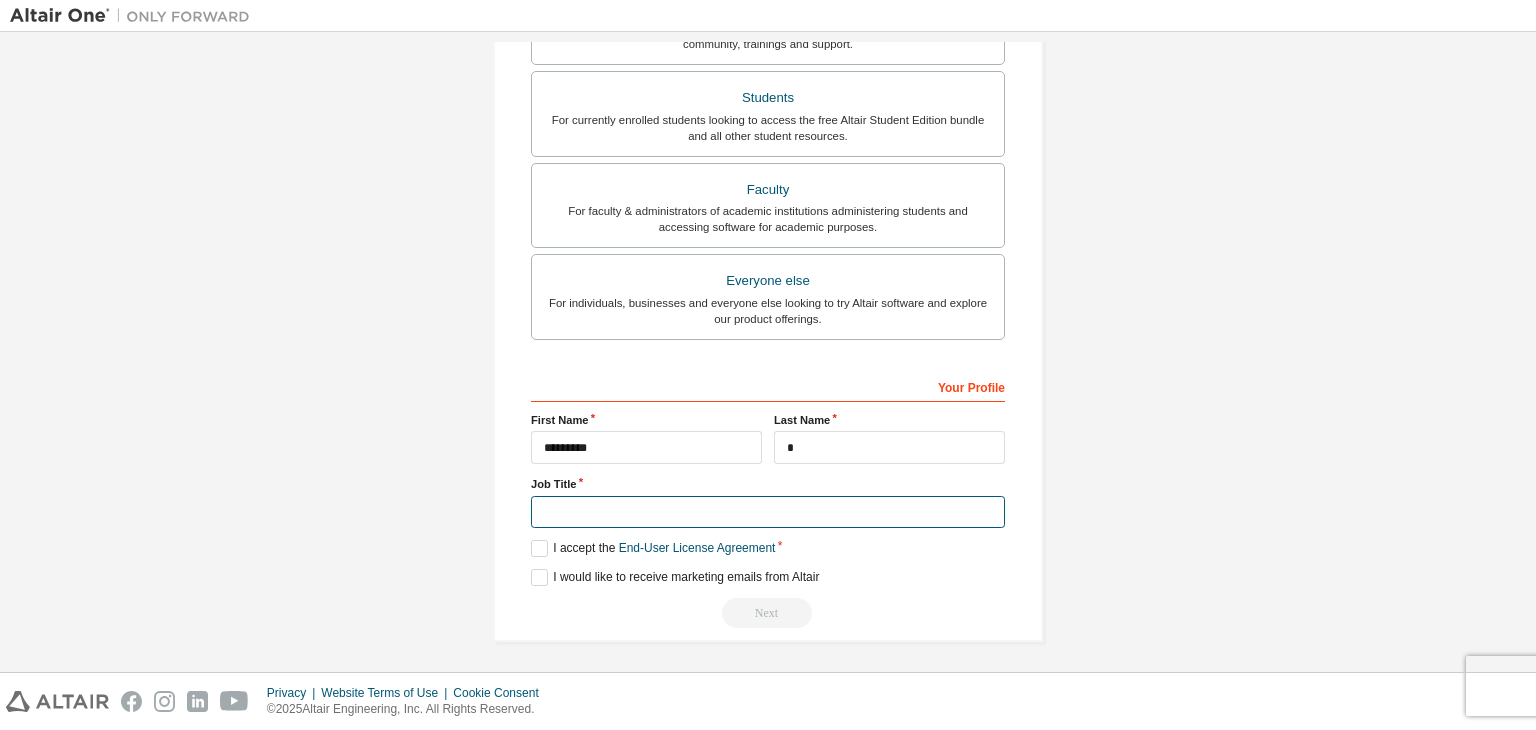 click at bounding box center (768, 512) 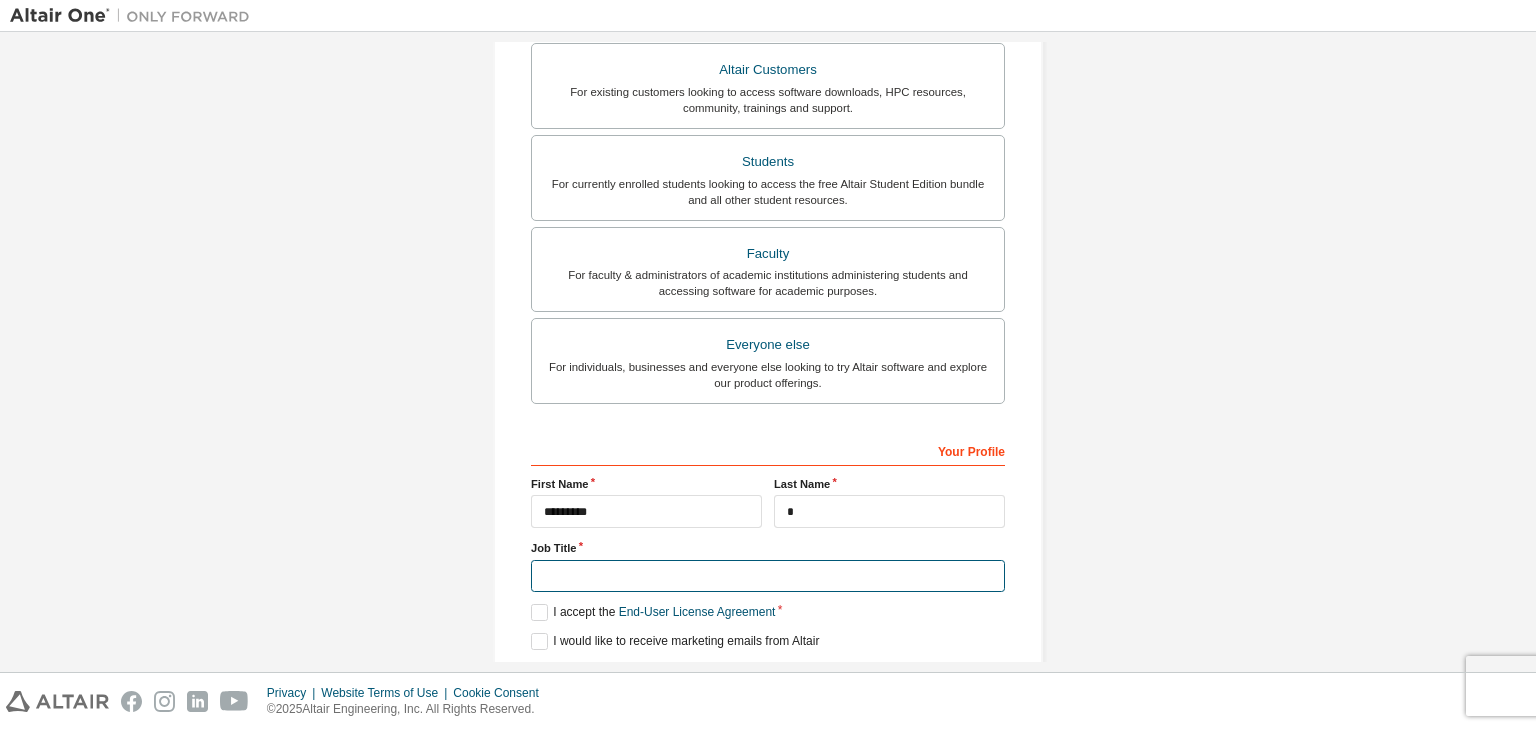 scroll, scrollTop: 374, scrollLeft: 0, axis: vertical 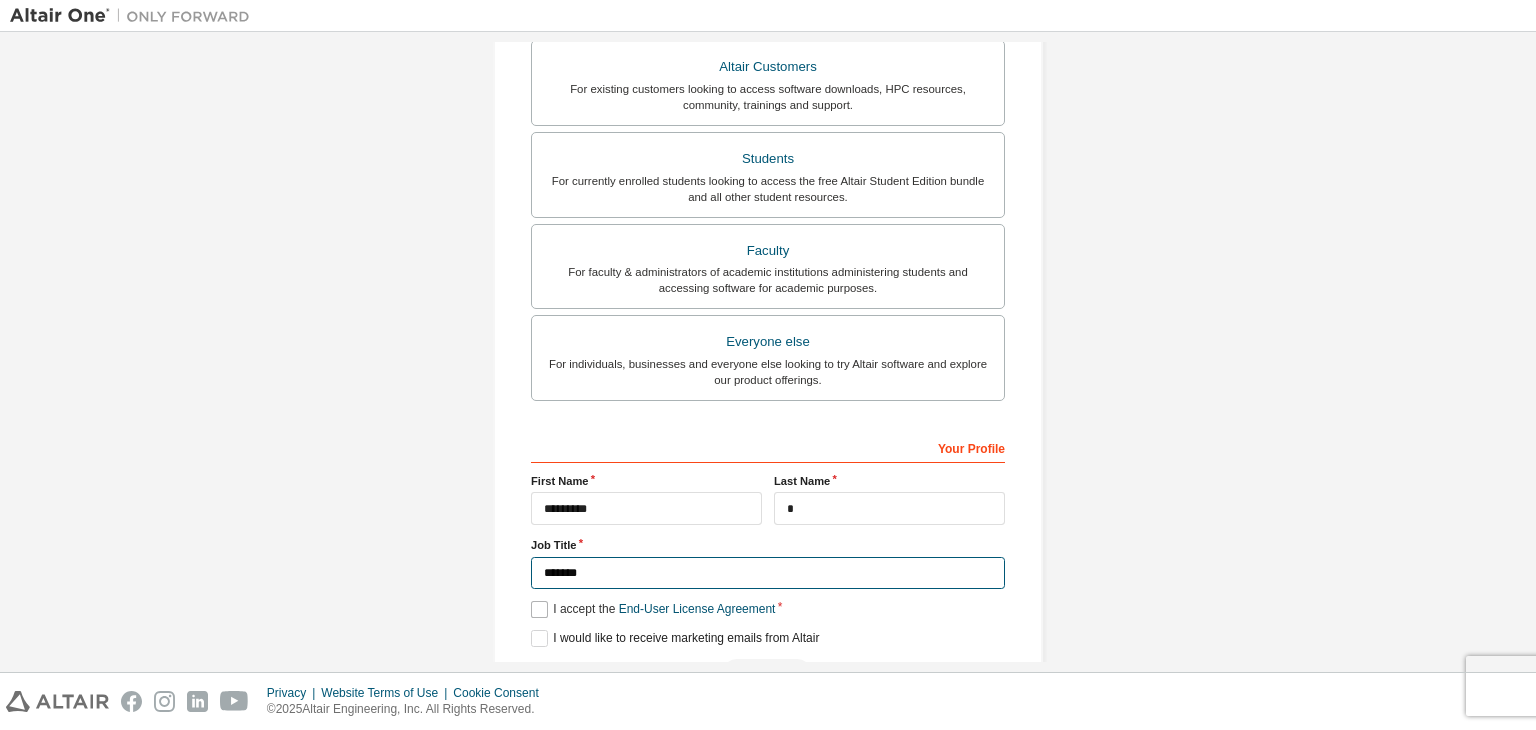 type on "*******" 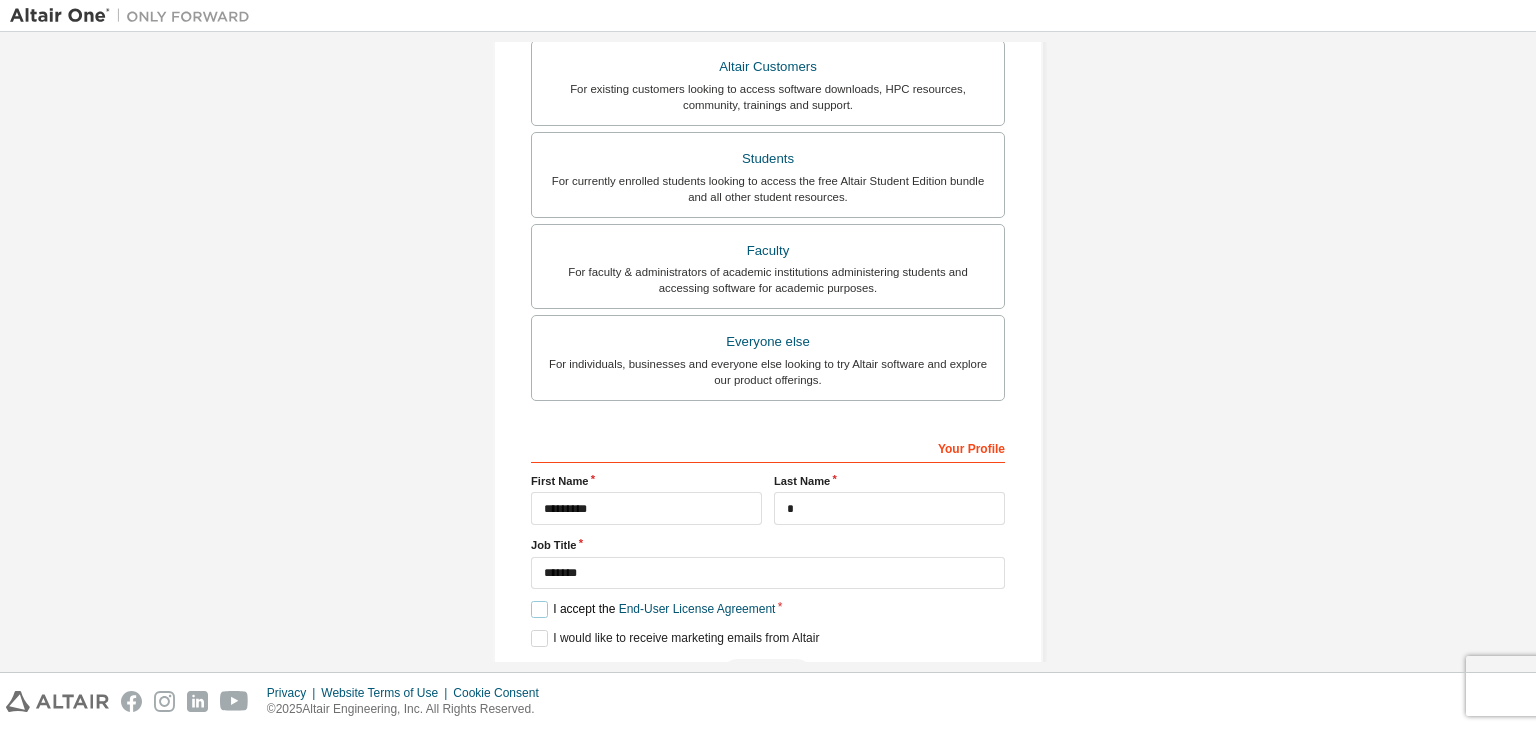 click on "I accept the    End-User License Agreement" at bounding box center [653, 609] 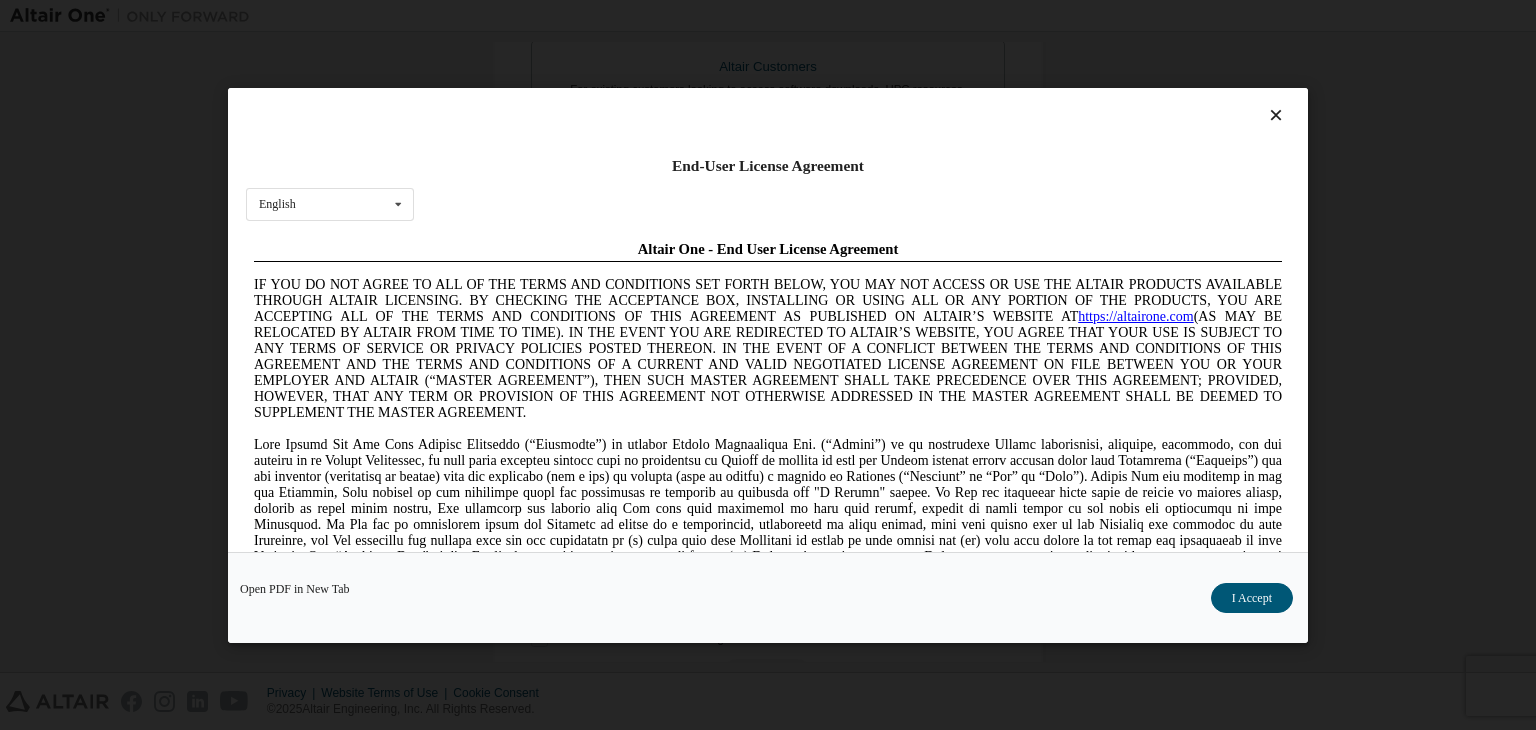 scroll, scrollTop: 0, scrollLeft: 0, axis: both 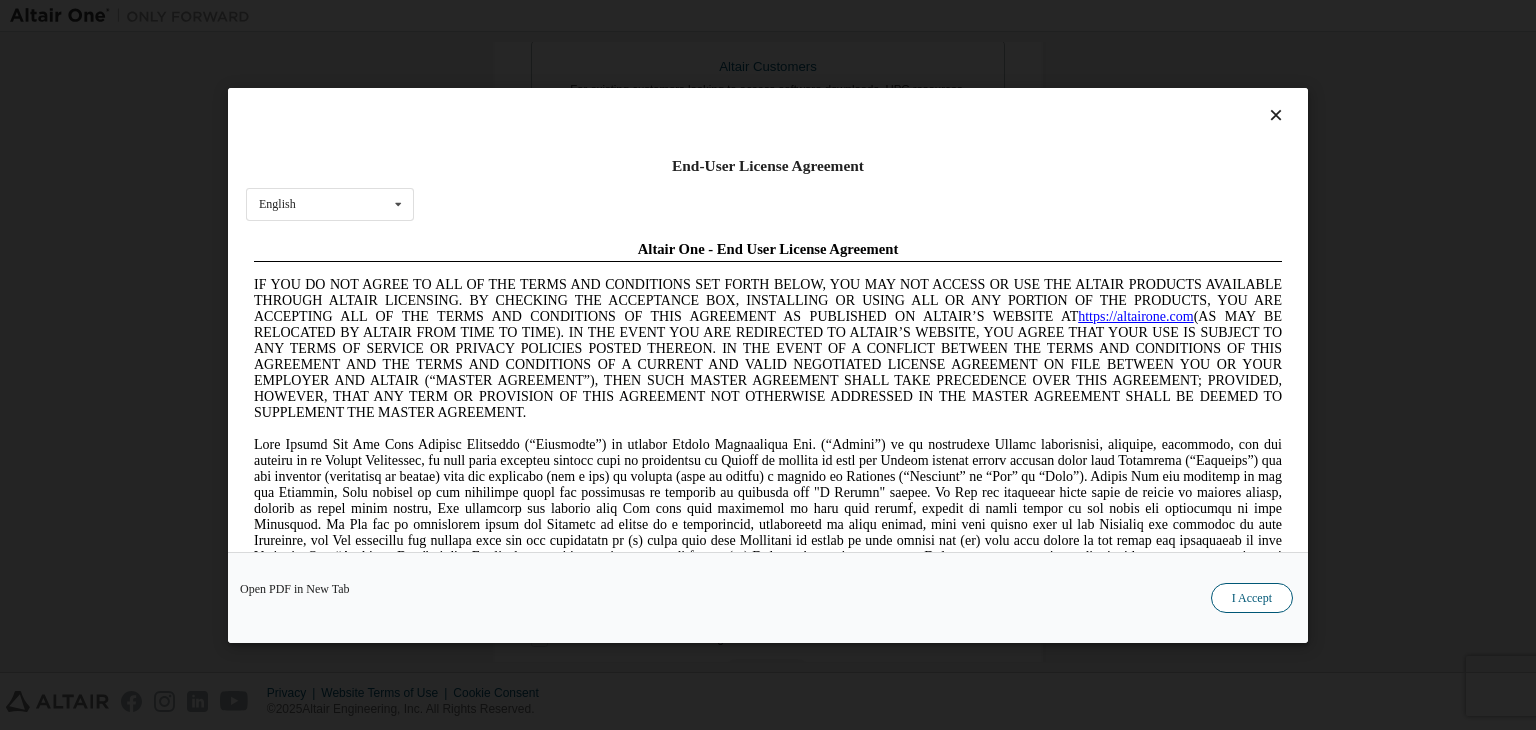 click on "I Accept" at bounding box center (1252, 598) 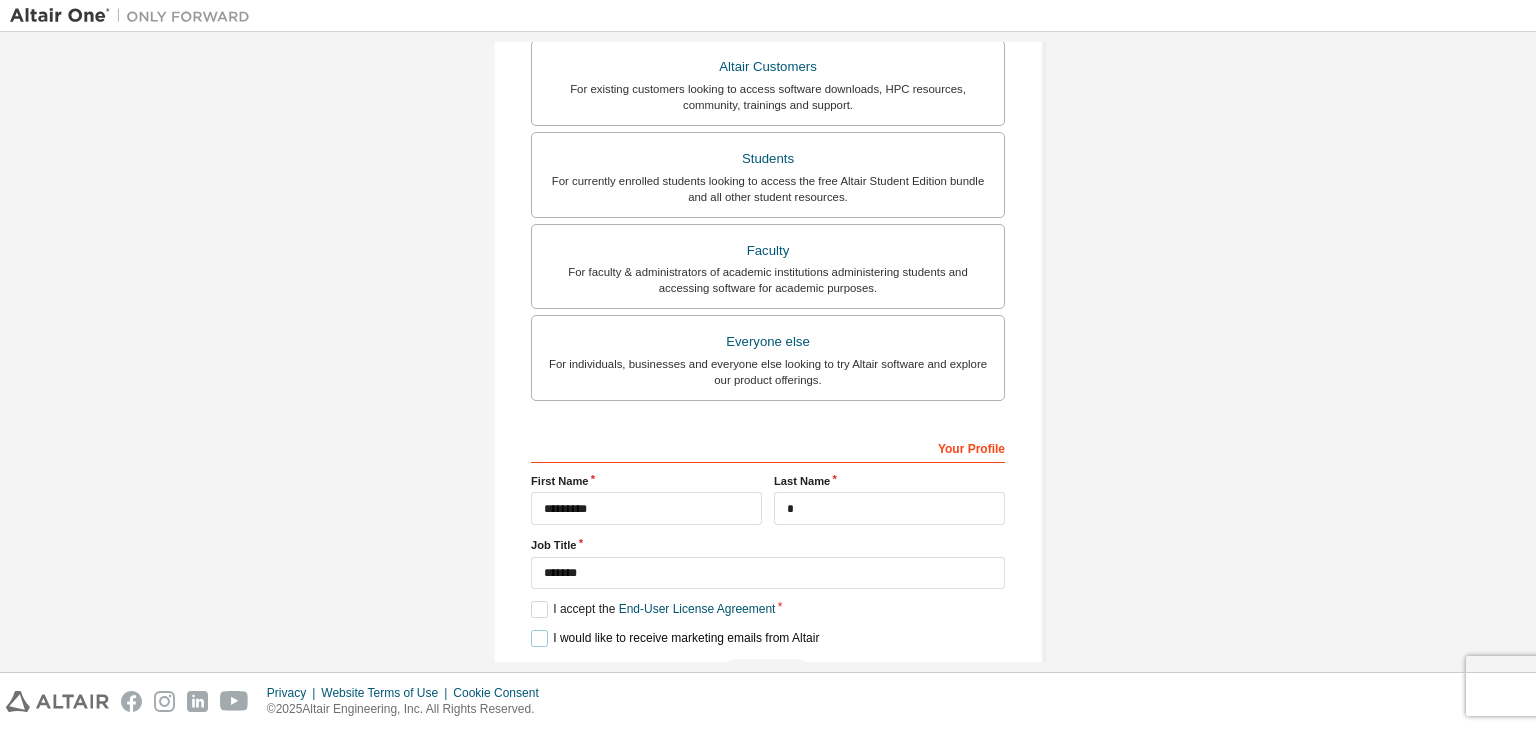 click on "I would like to receive marketing emails from Altair" at bounding box center [675, 638] 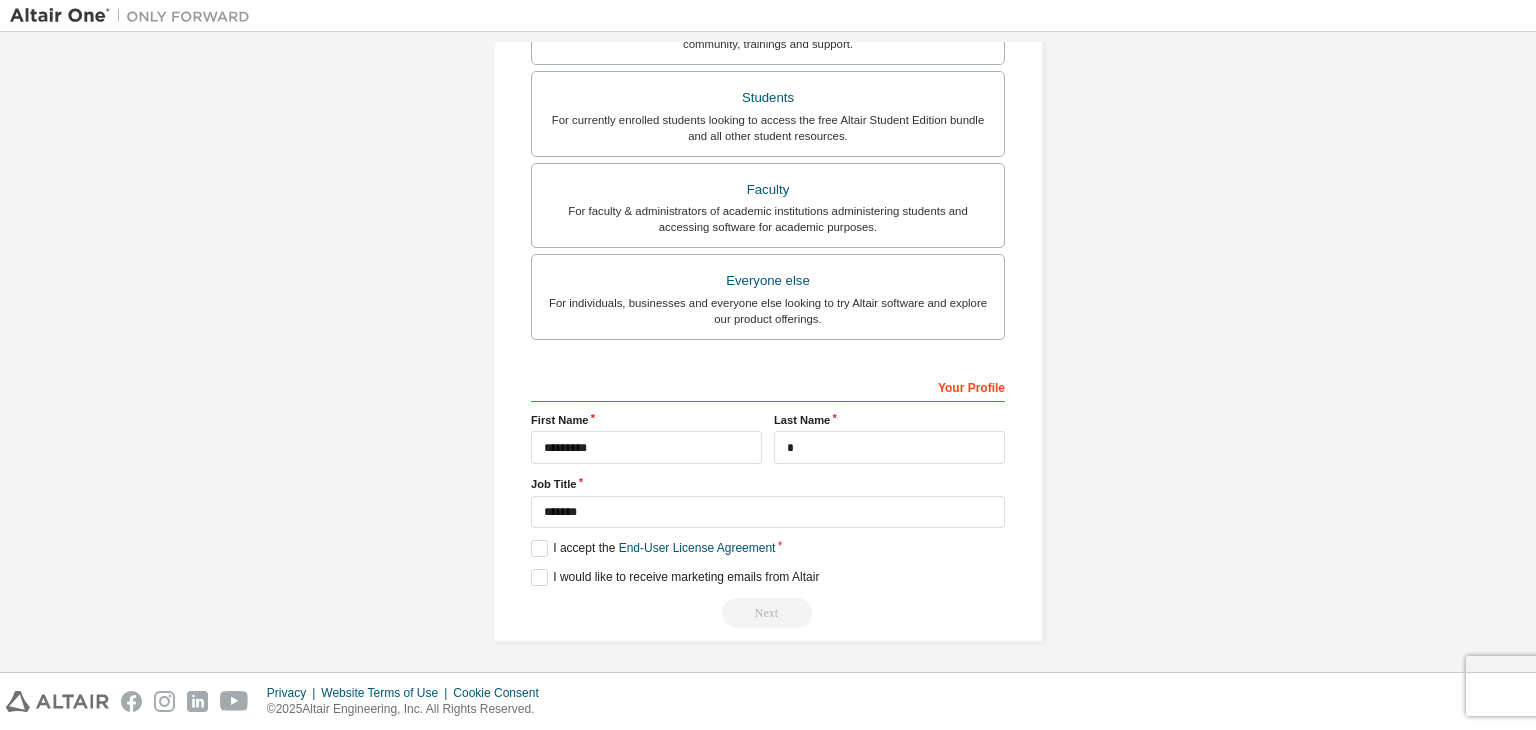 click on "Next" at bounding box center (768, 613) 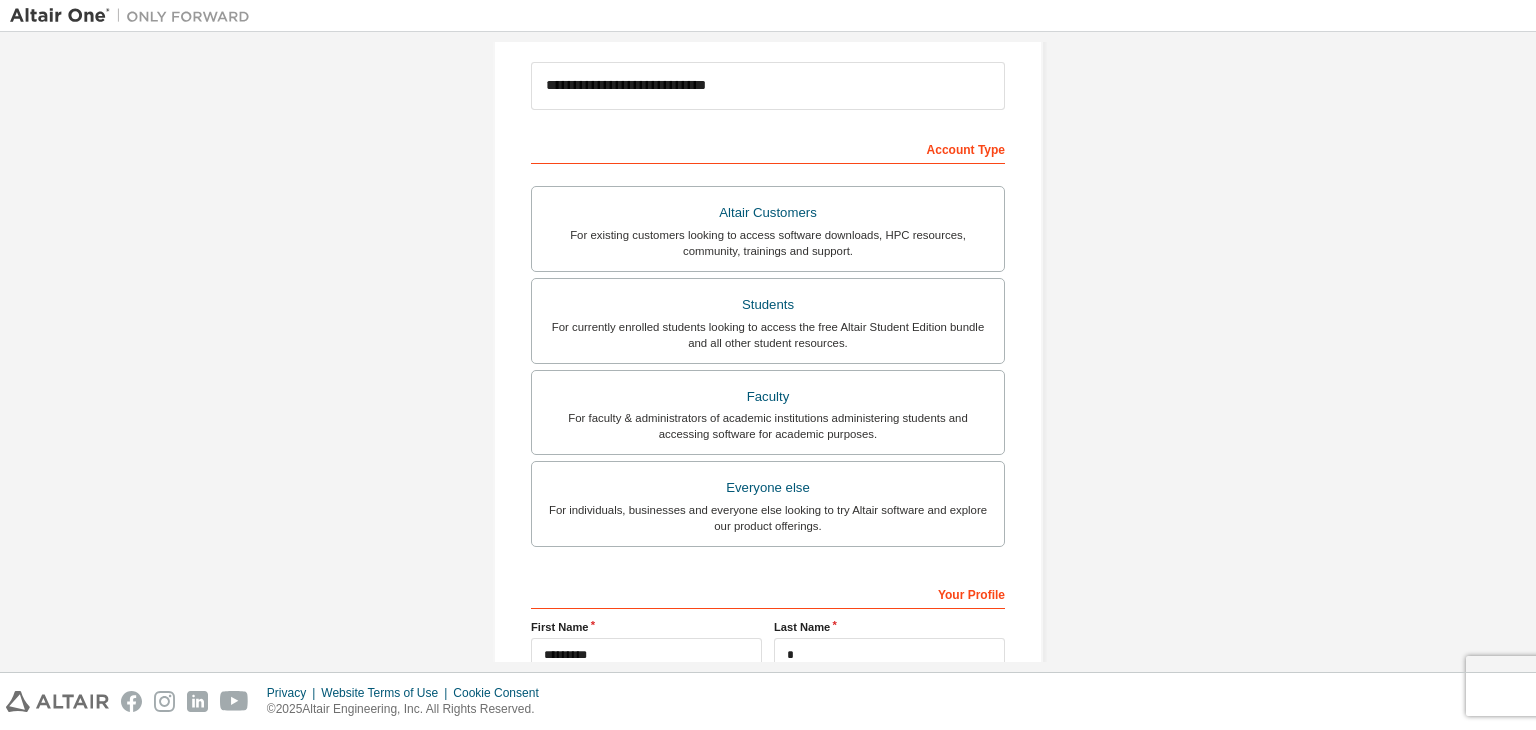 scroll, scrollTop: 246, scrollLeft: 0, axis: vertical 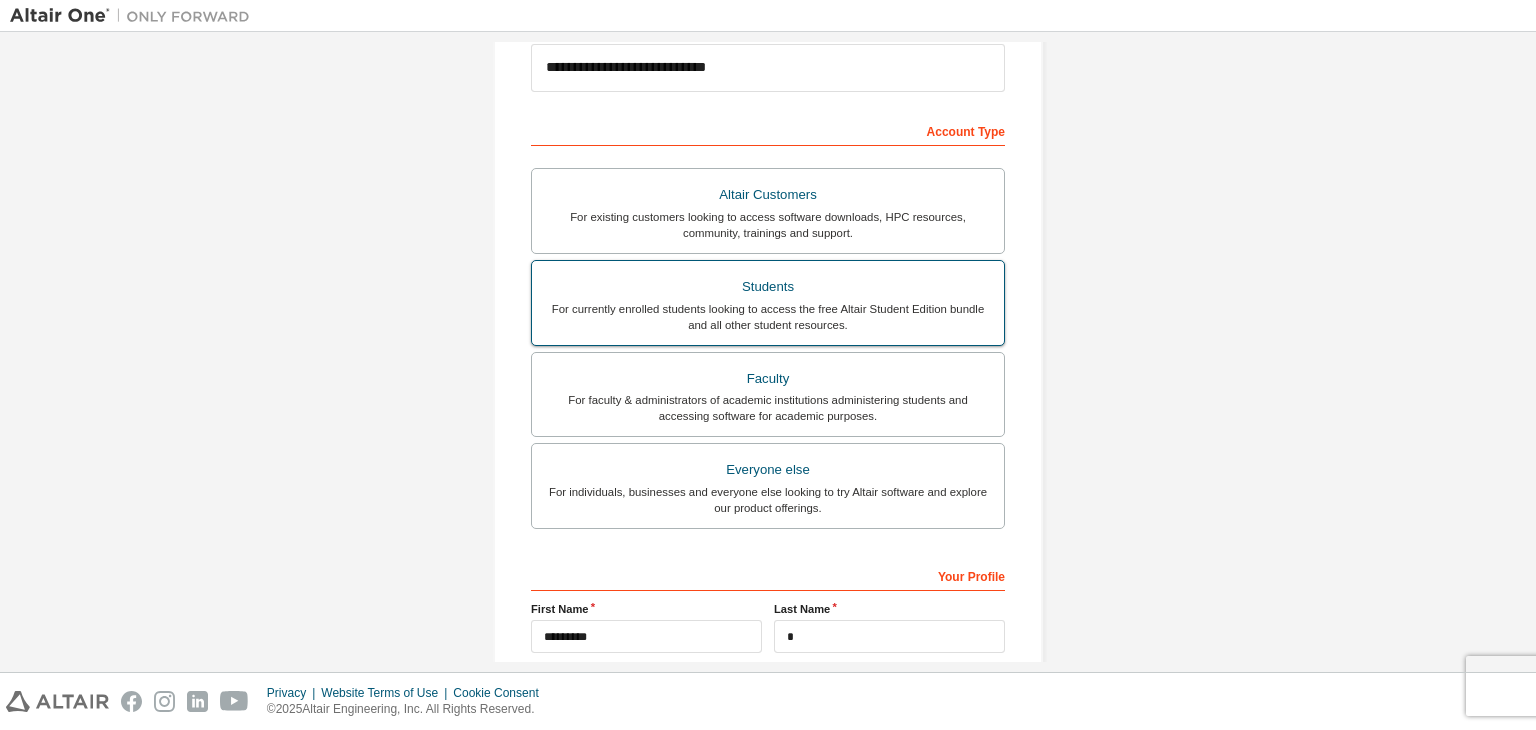 click on "For currently enrolled students looking to access the free Altair Student Edition bundle and all other student resources." at bounding box center (768, 317) 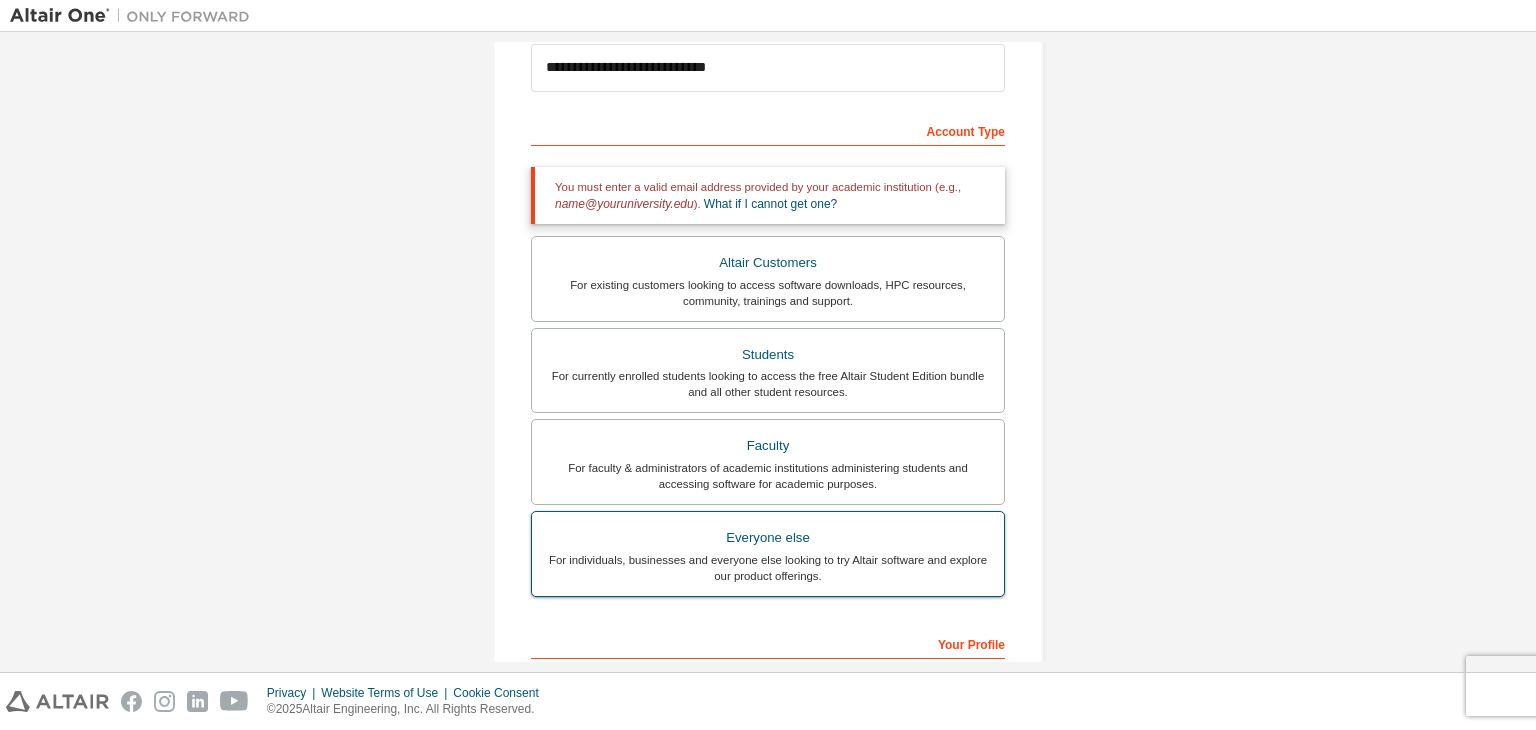 click on "For individuals, businesses and everyone else looking to try Altair software and explore our product offerings." at bounding box center [768, 568] 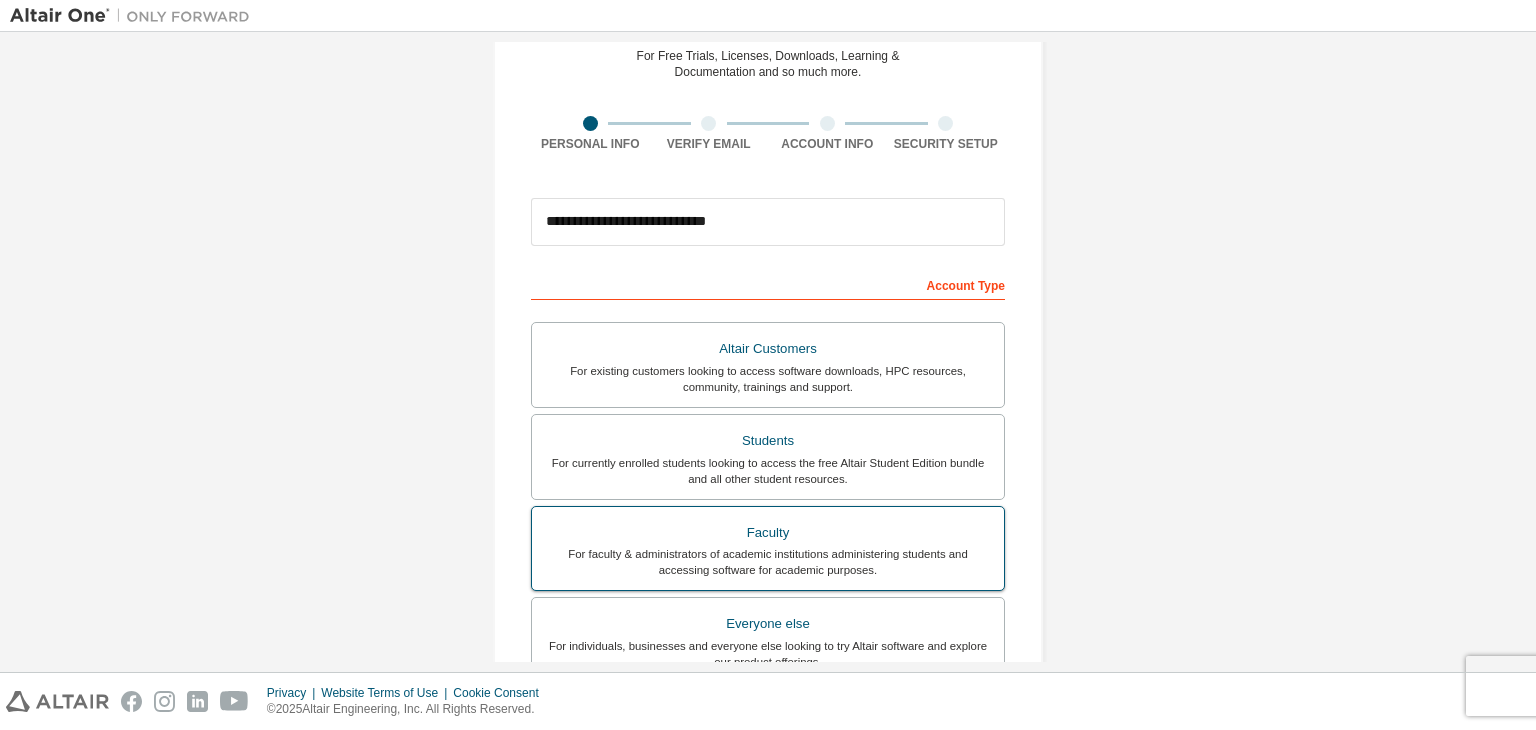scroll, scrollTop: 94, scrollLeft: 0, axis: vertical 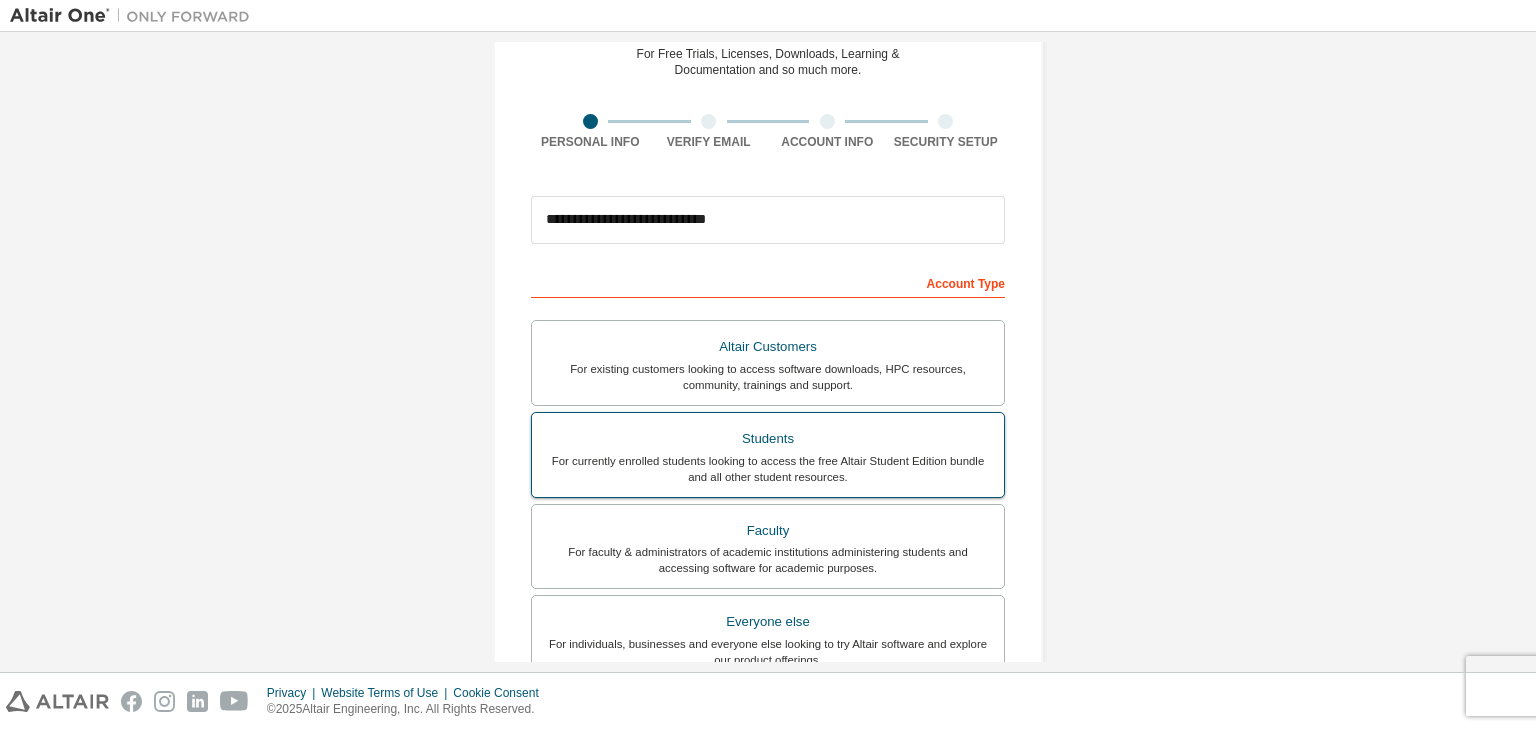 click on "For currently enrolled students looking to access the free Altair Student Edition bundle and all other student resources." at bounding box center [768, 469] 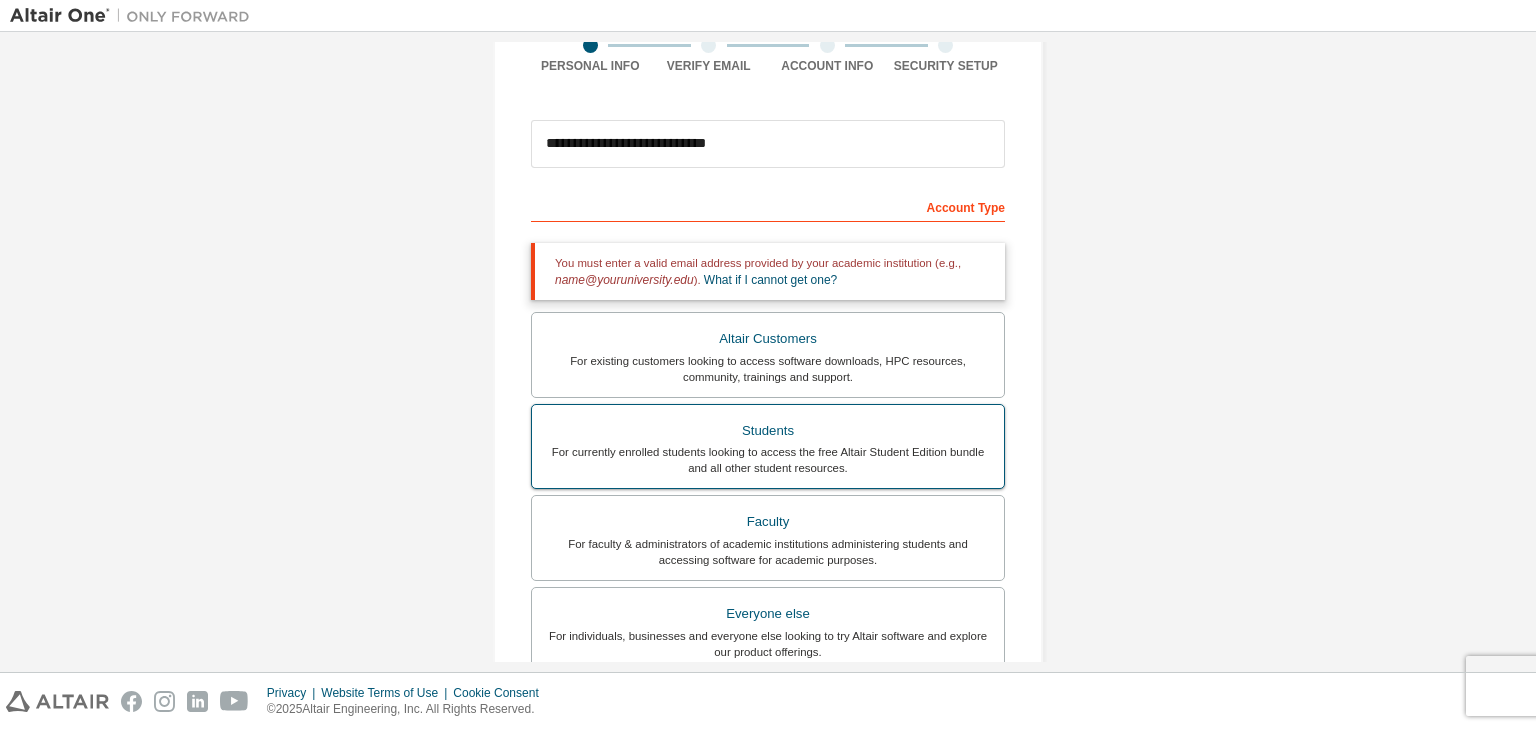 scroll, scrollTop: 175, scrollLeft: 0, axis: vertical 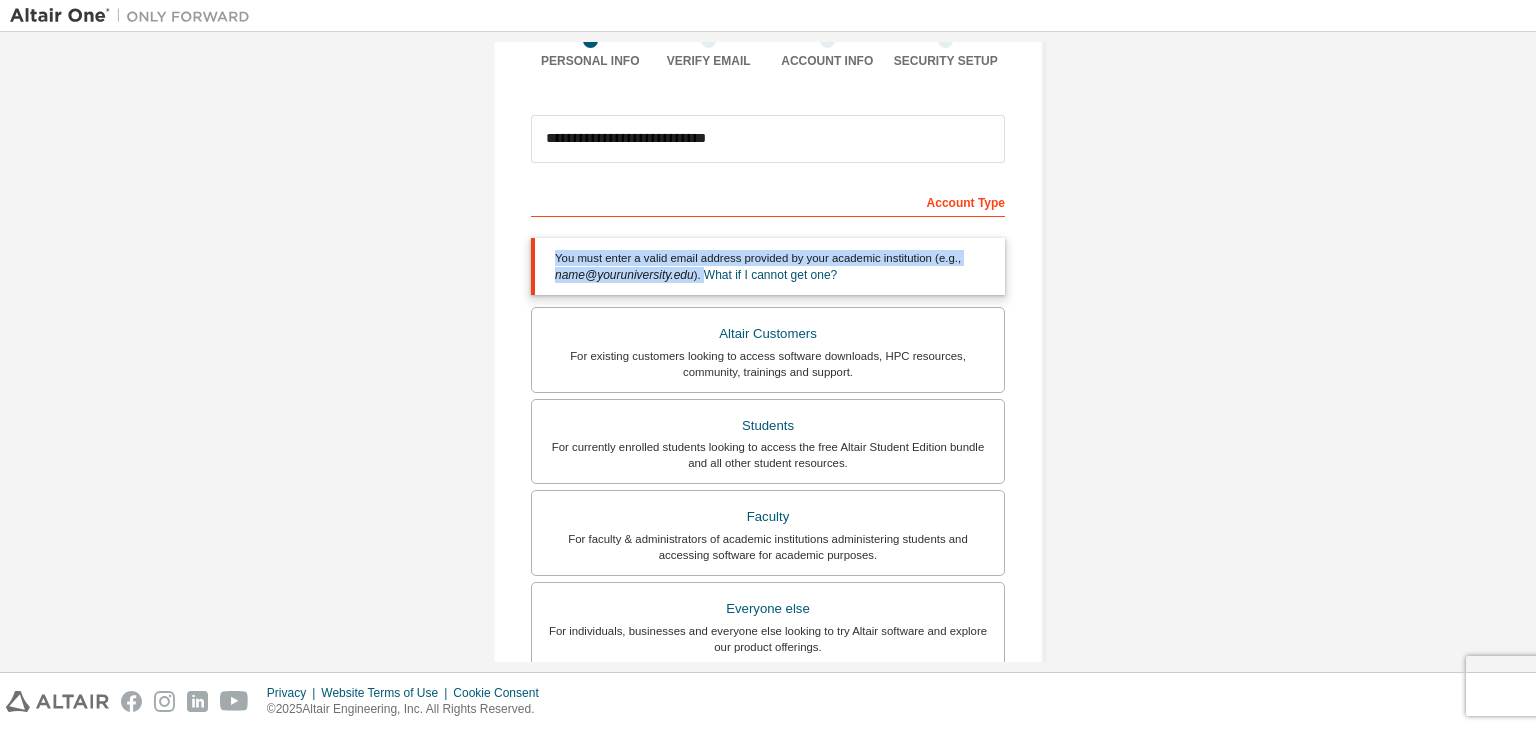 drag, startPoint x: 544, startPoint y: 255, endPoint x: 695, endPoint y: 283, distance: 153.57408 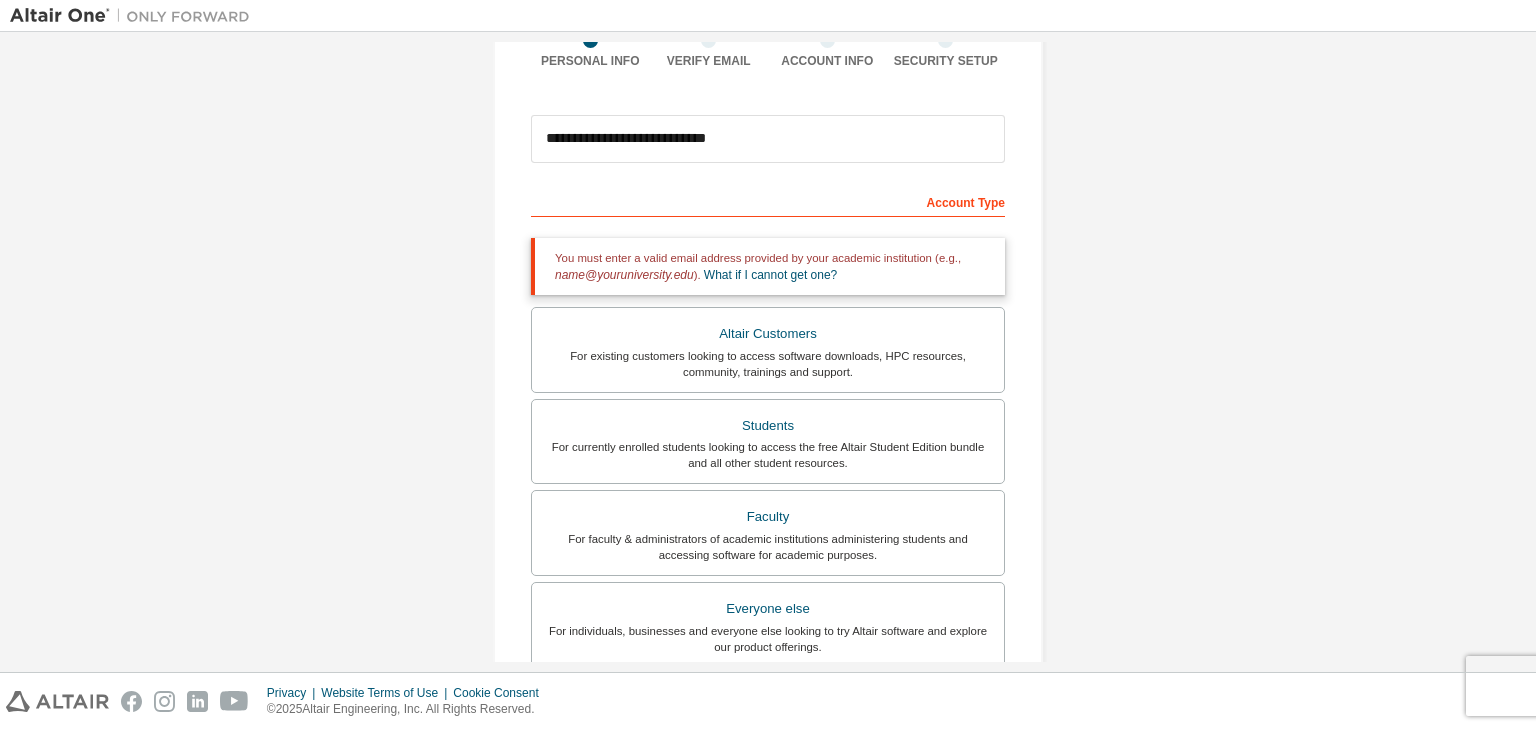 click on "**********" at bounding box center (768, 430) 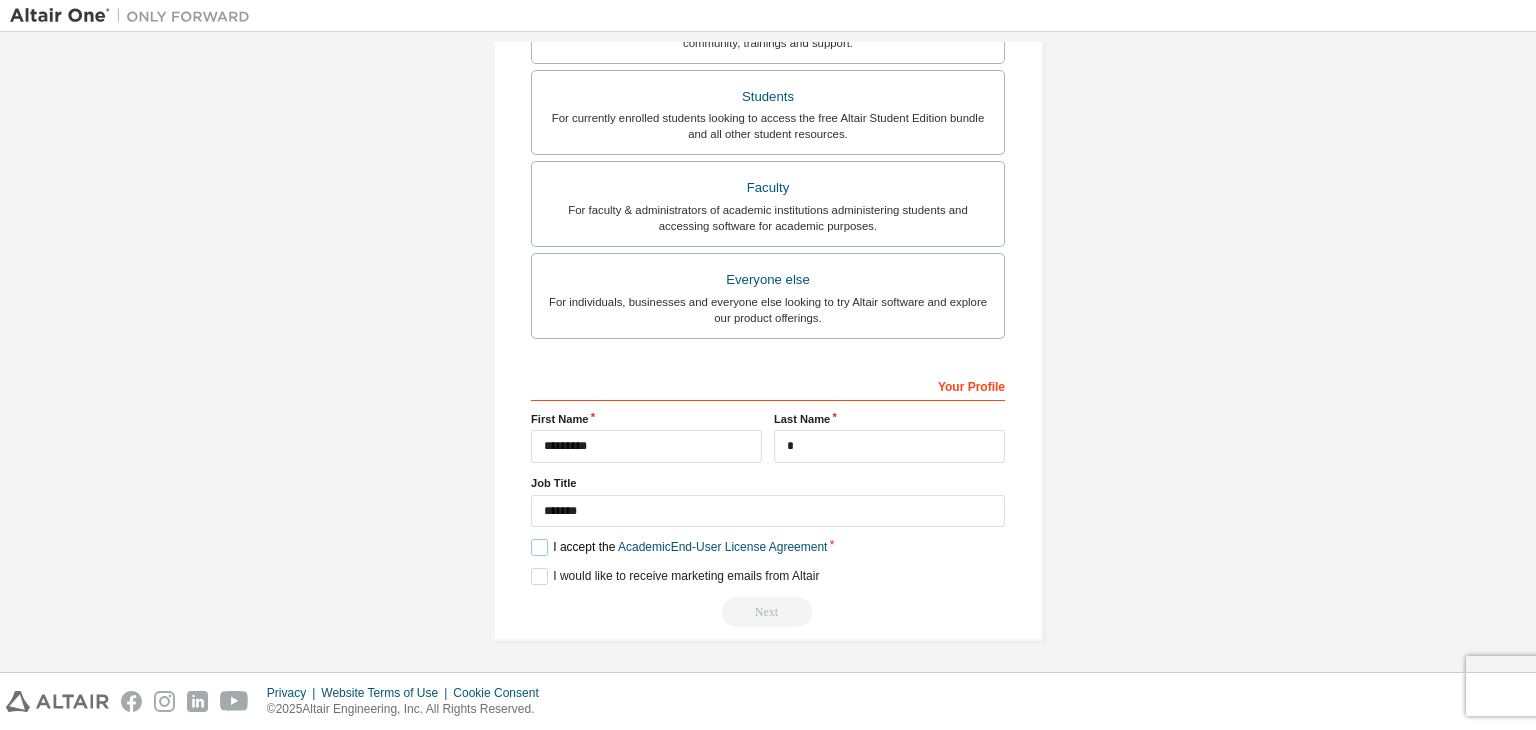 click on "I accept the   Academic   End-User License Agreement" at bounding box center [679, 547] 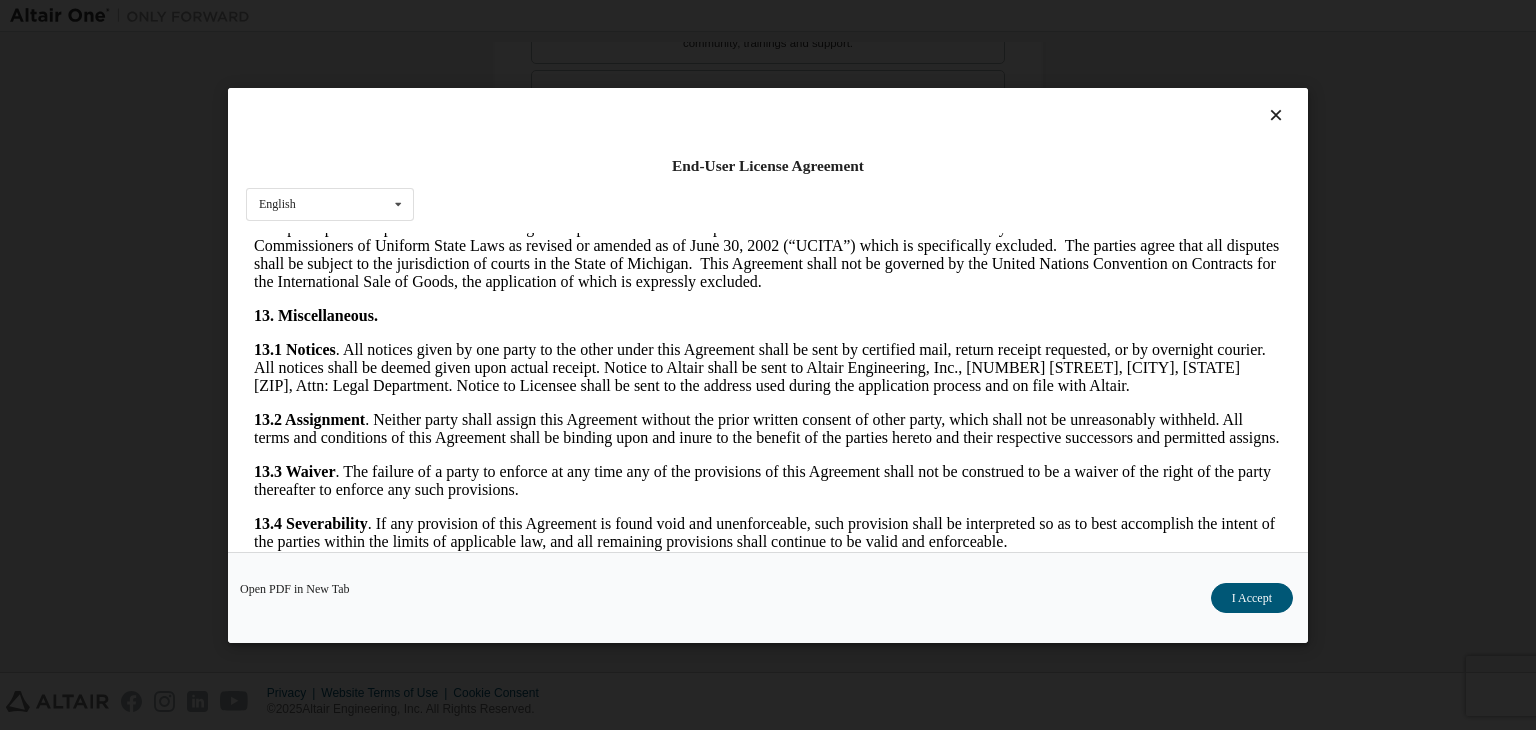scroll, scrollTop: 3341, scrollLeft: 0, axis: vertical 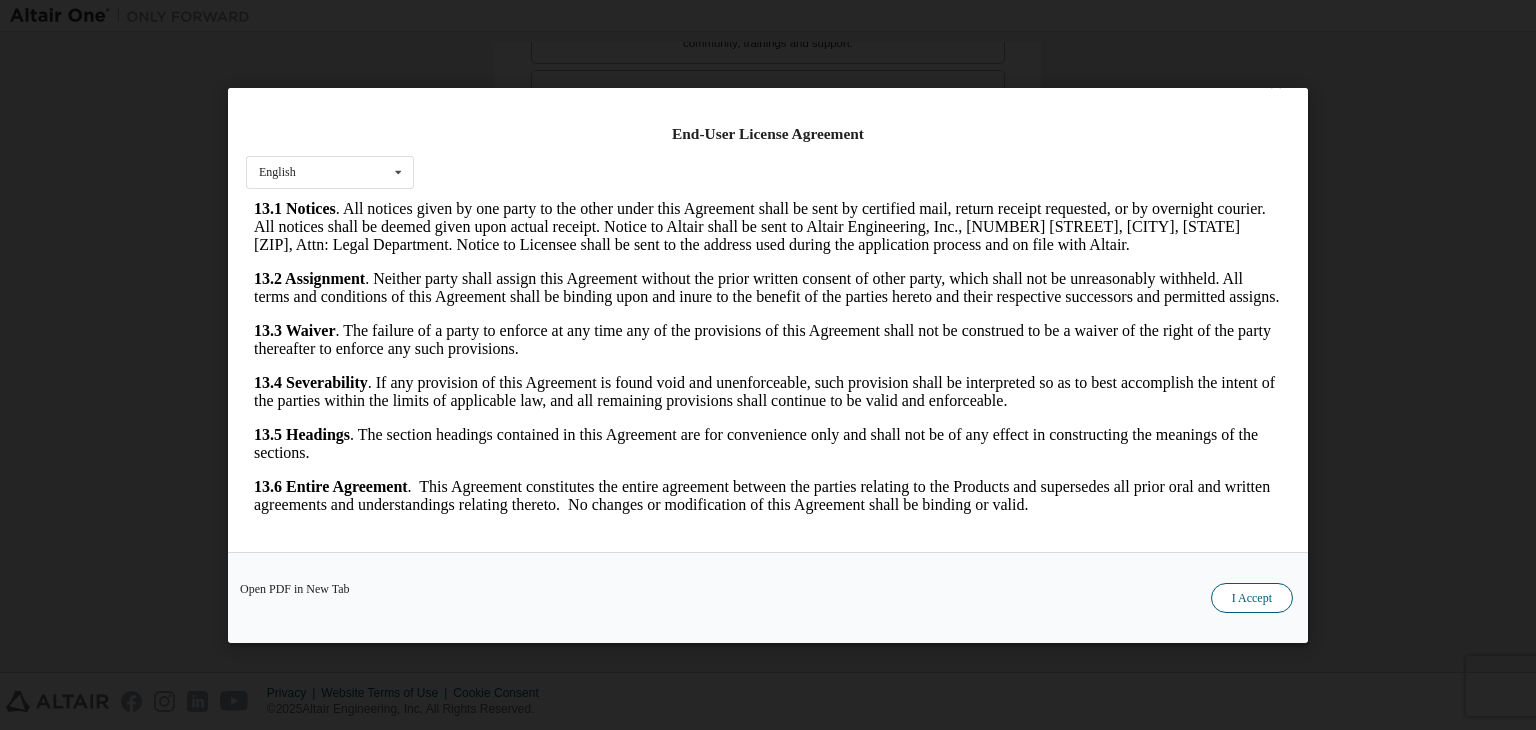 click on "I Accept" at bounding box center (1252, 598) 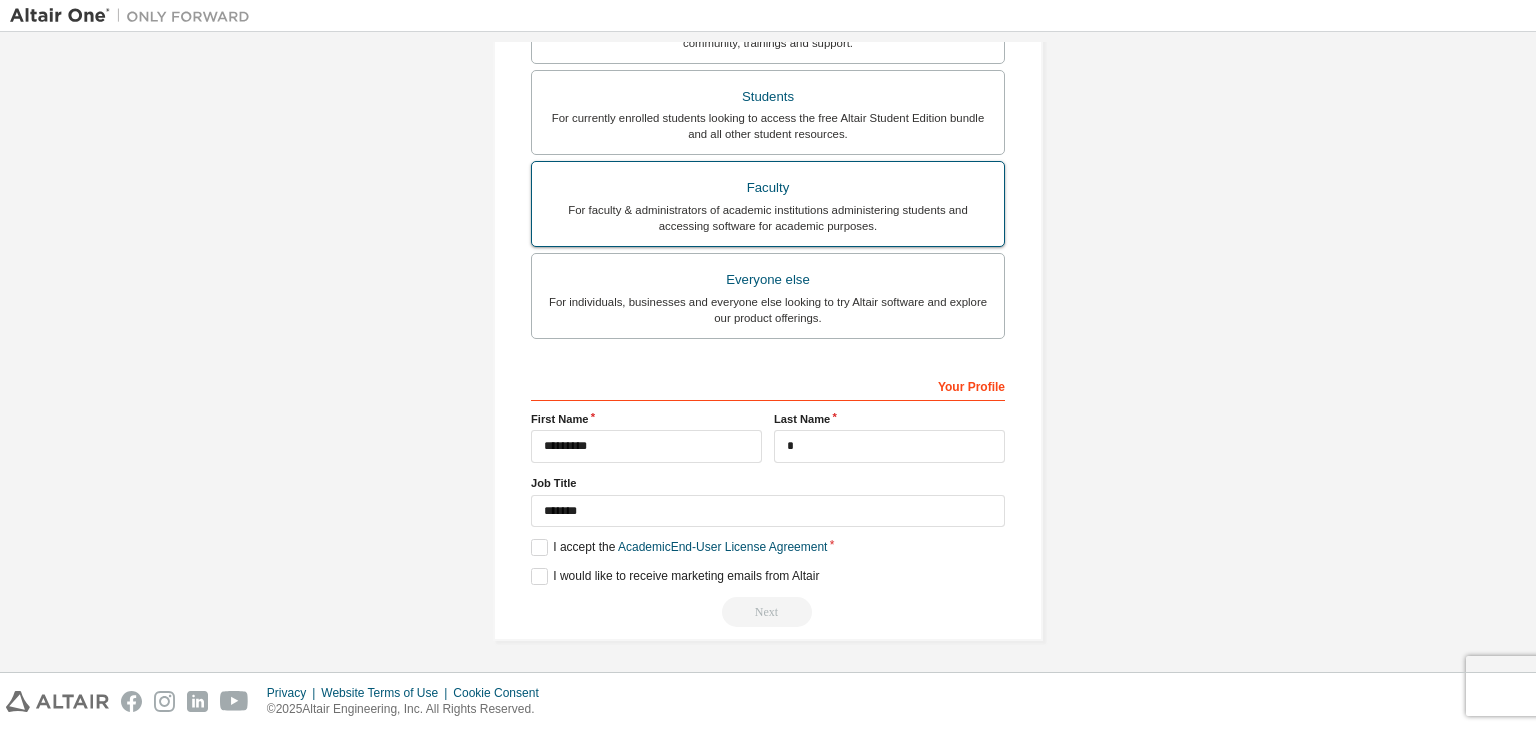 click on "Faculty" at bounding box center [768, 188] 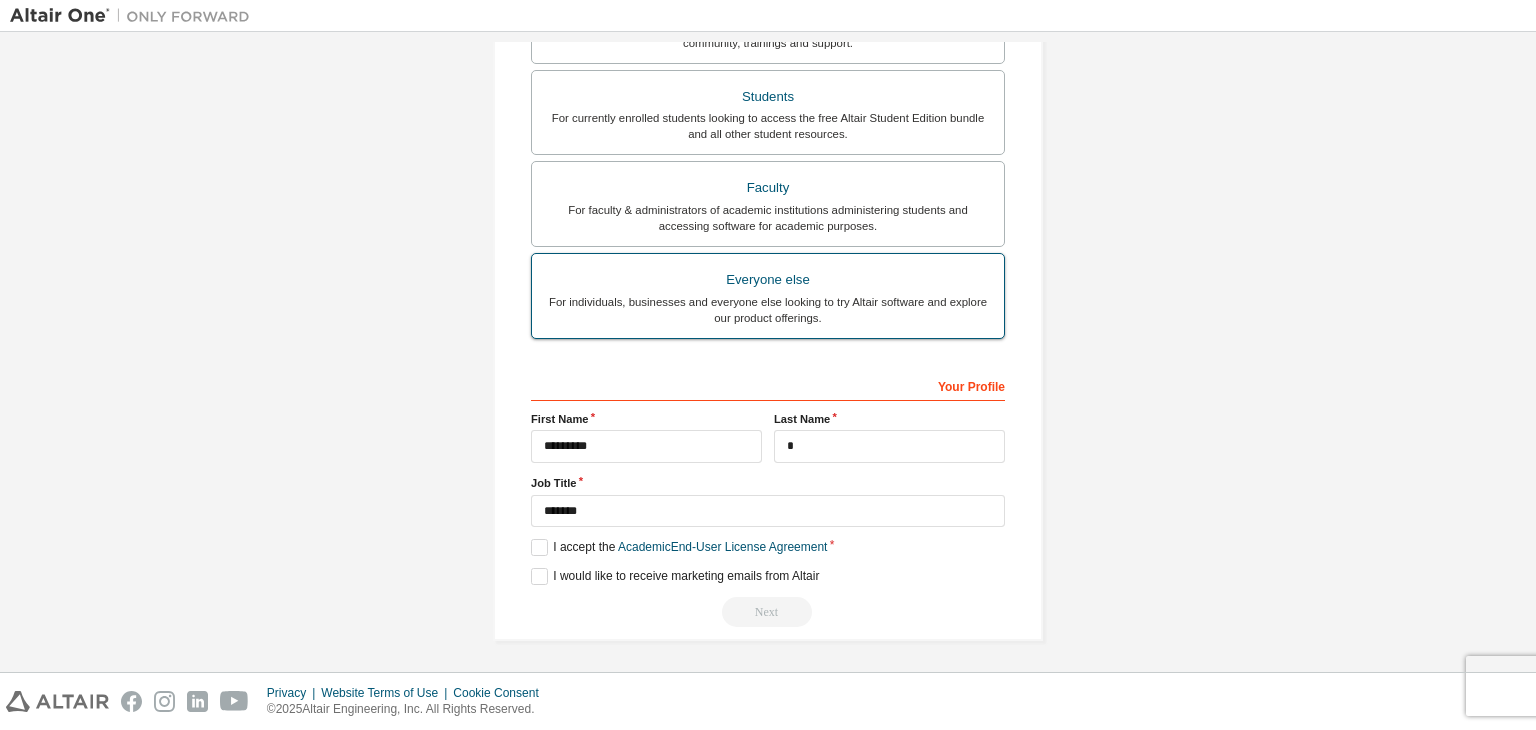 click on "Everyone else" at bounding box center [768, 280] 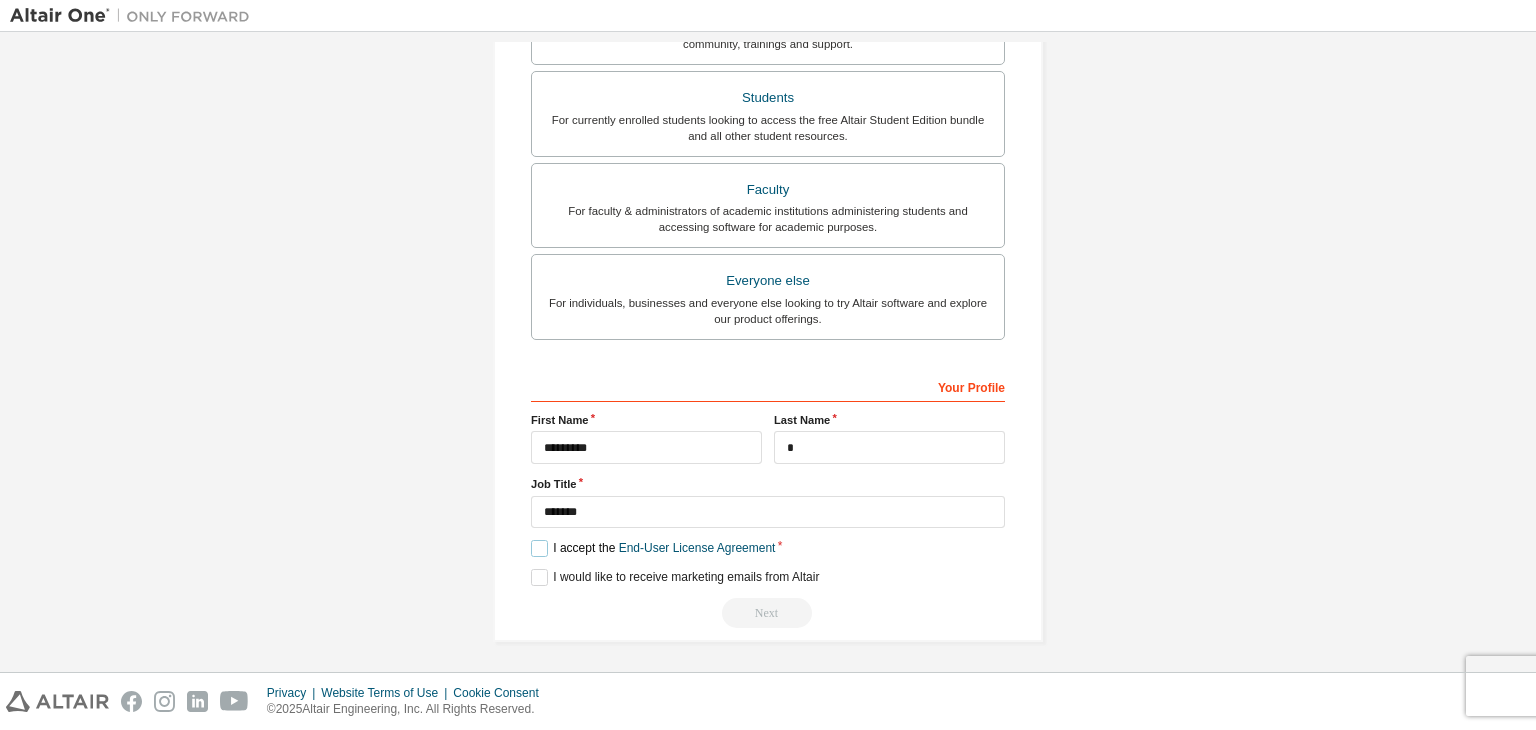 click on "I accept the    End-User License Agreement" at bounding box center [653, 548] 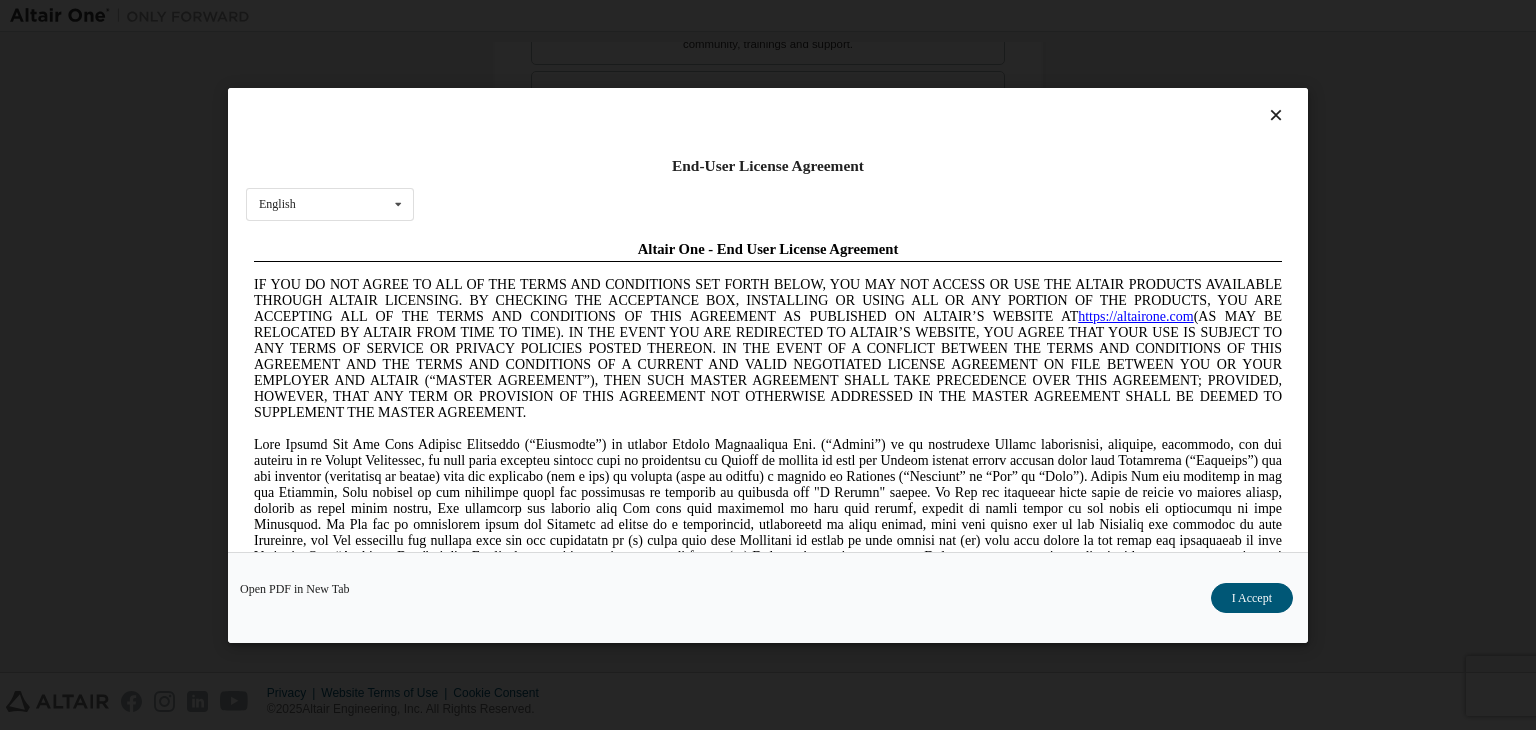 scroll, scrollTop: 0, scrollLeft: 0, axis: both 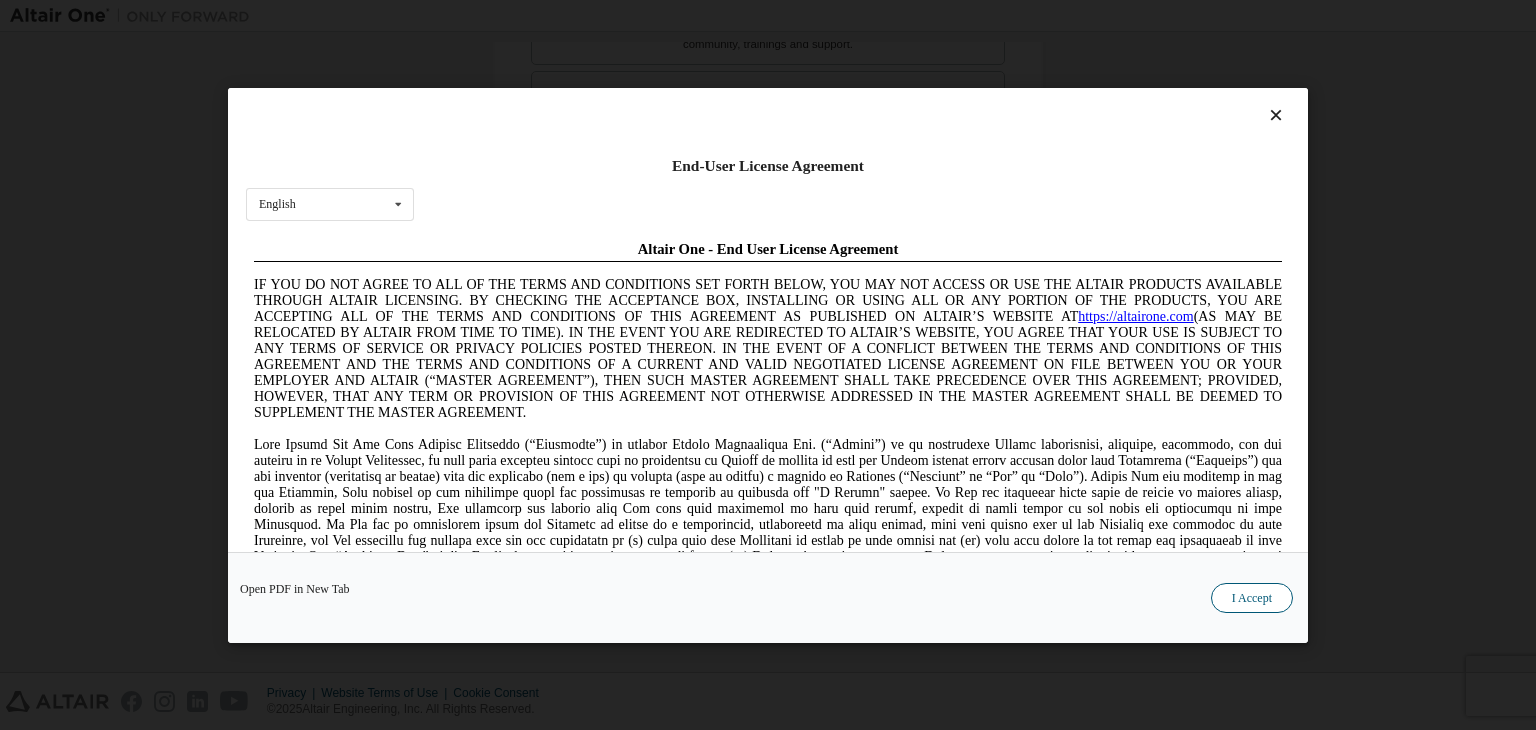 click on "I Accept" at bounding box center (1252, 598) 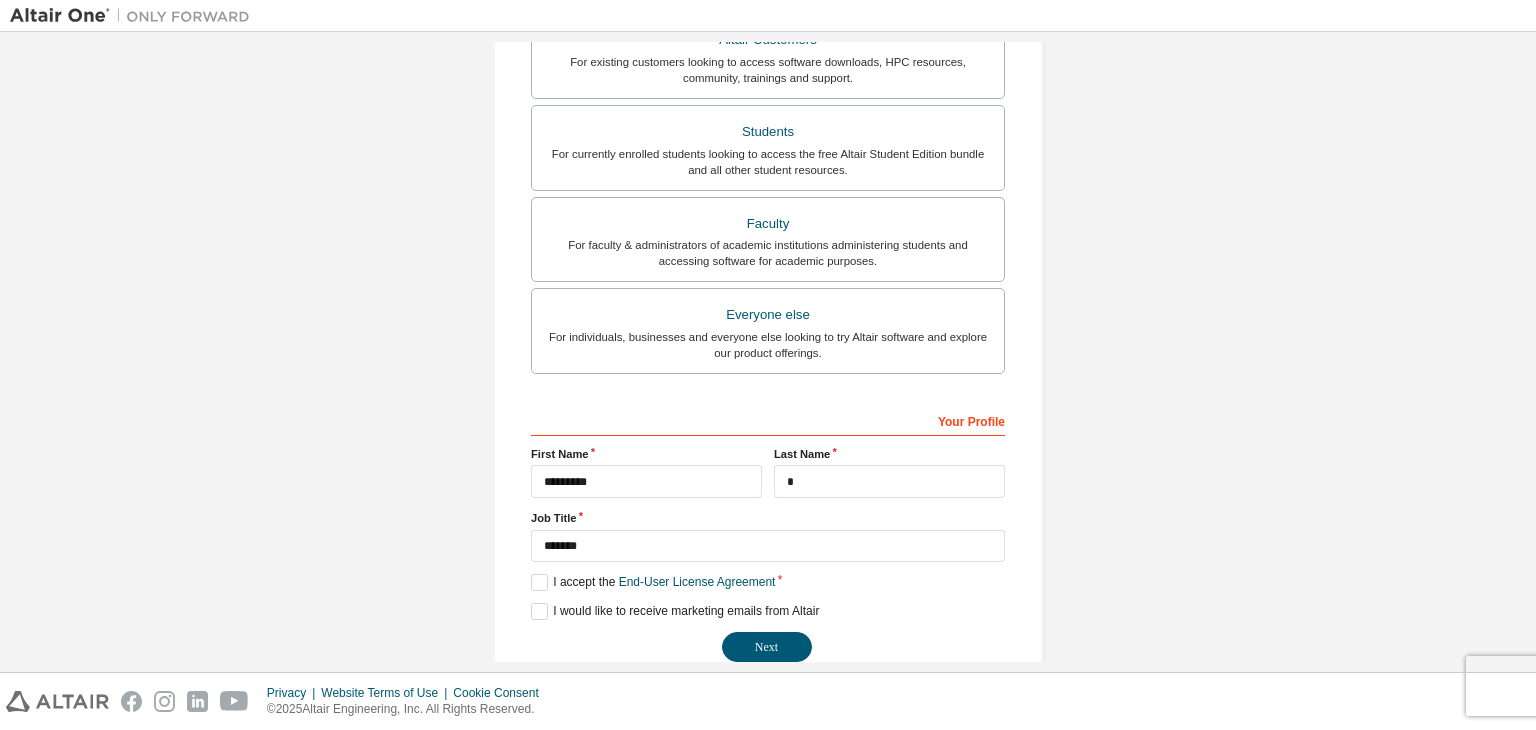 scroll, scrollTop: 435, scrollLeft: 0, axis: vertical 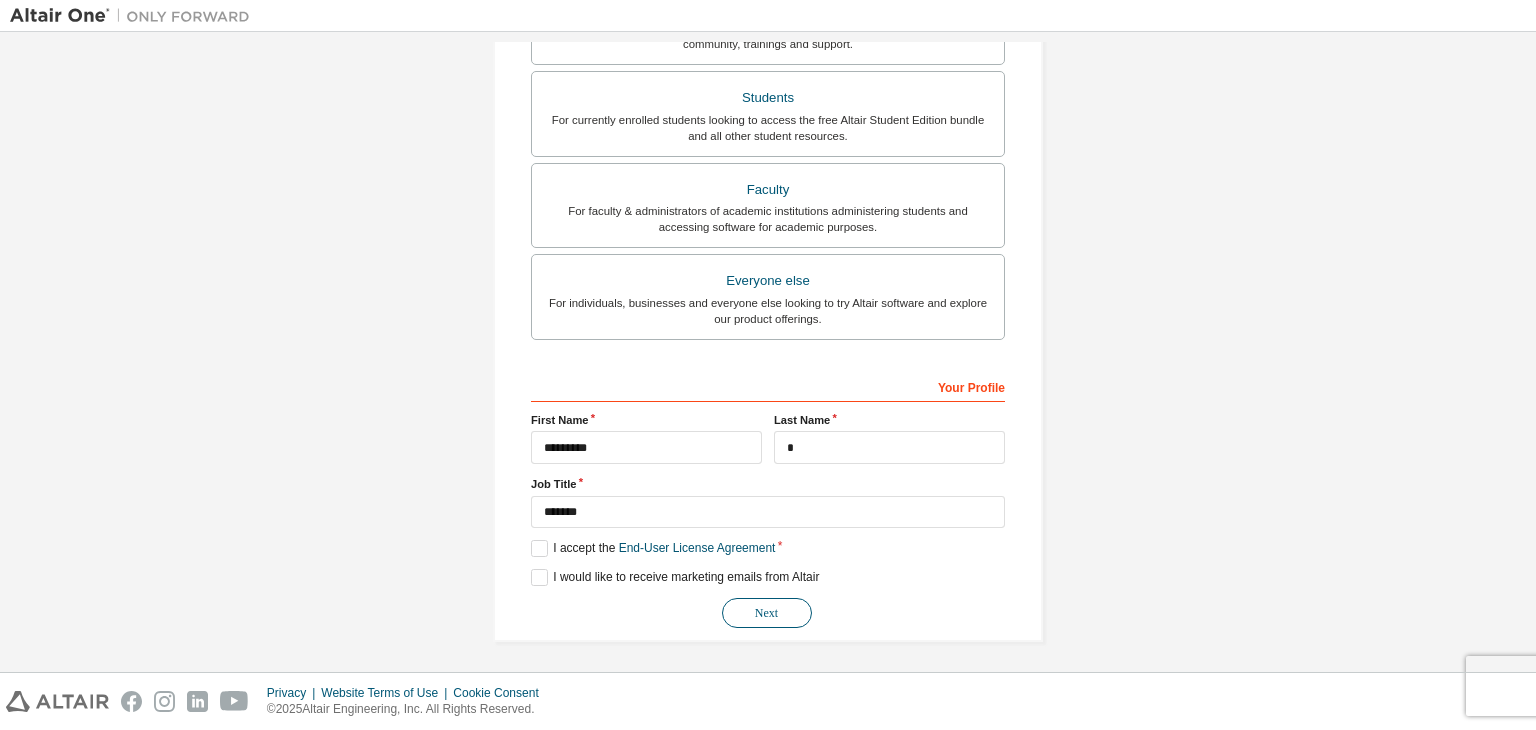 click on "Next" at bounding box center [767, 613] 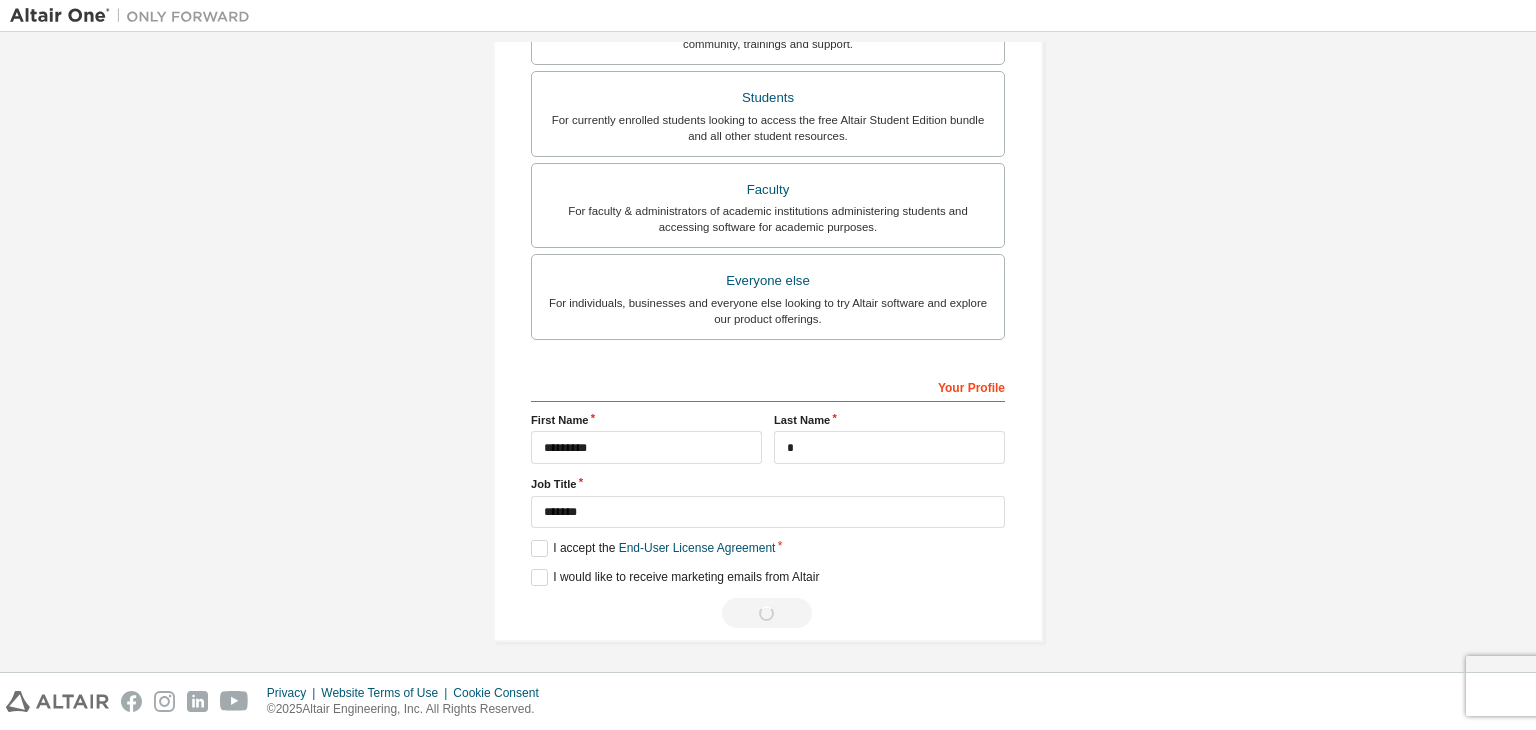 scroll, scrollTop: 0, scrollLeft: 0, axis: both 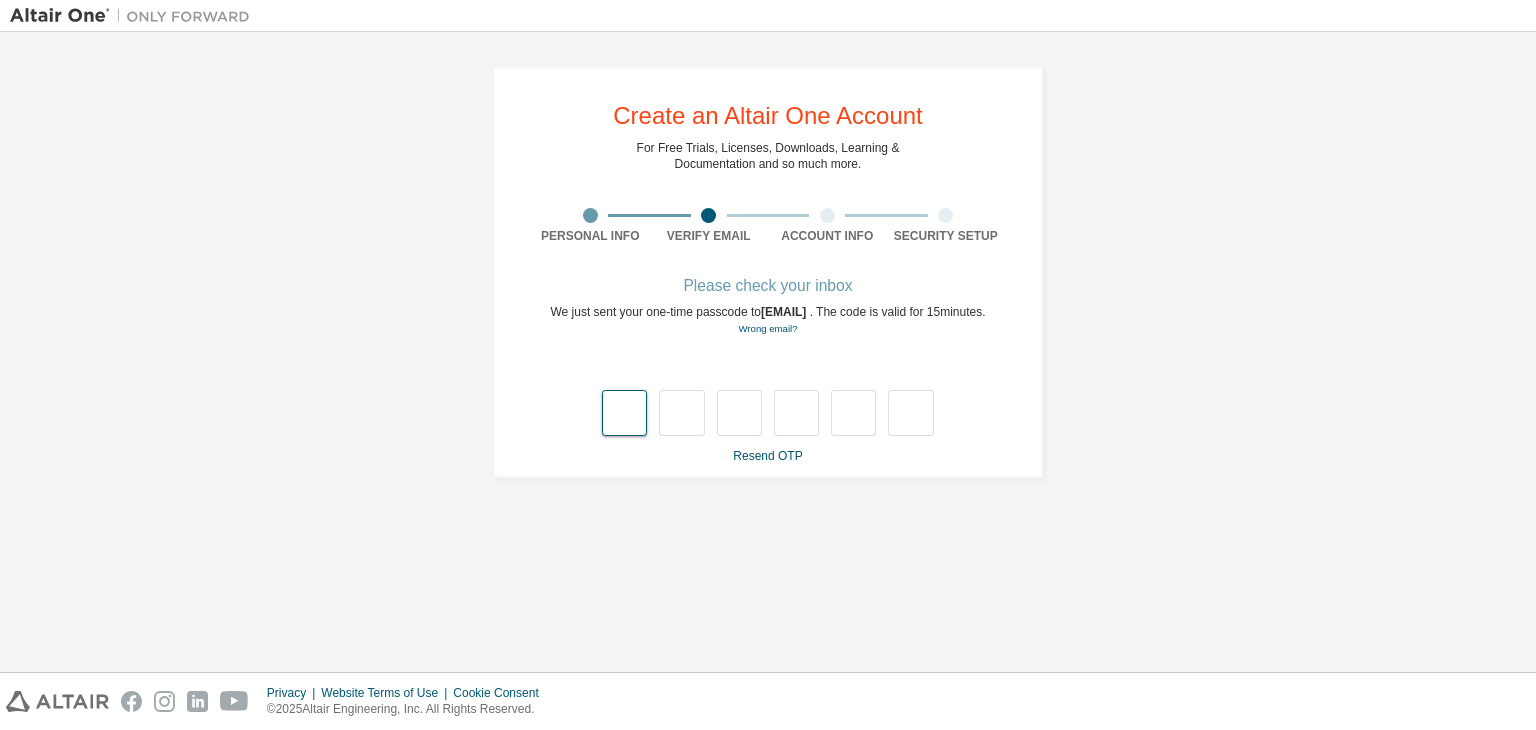 type on "*" 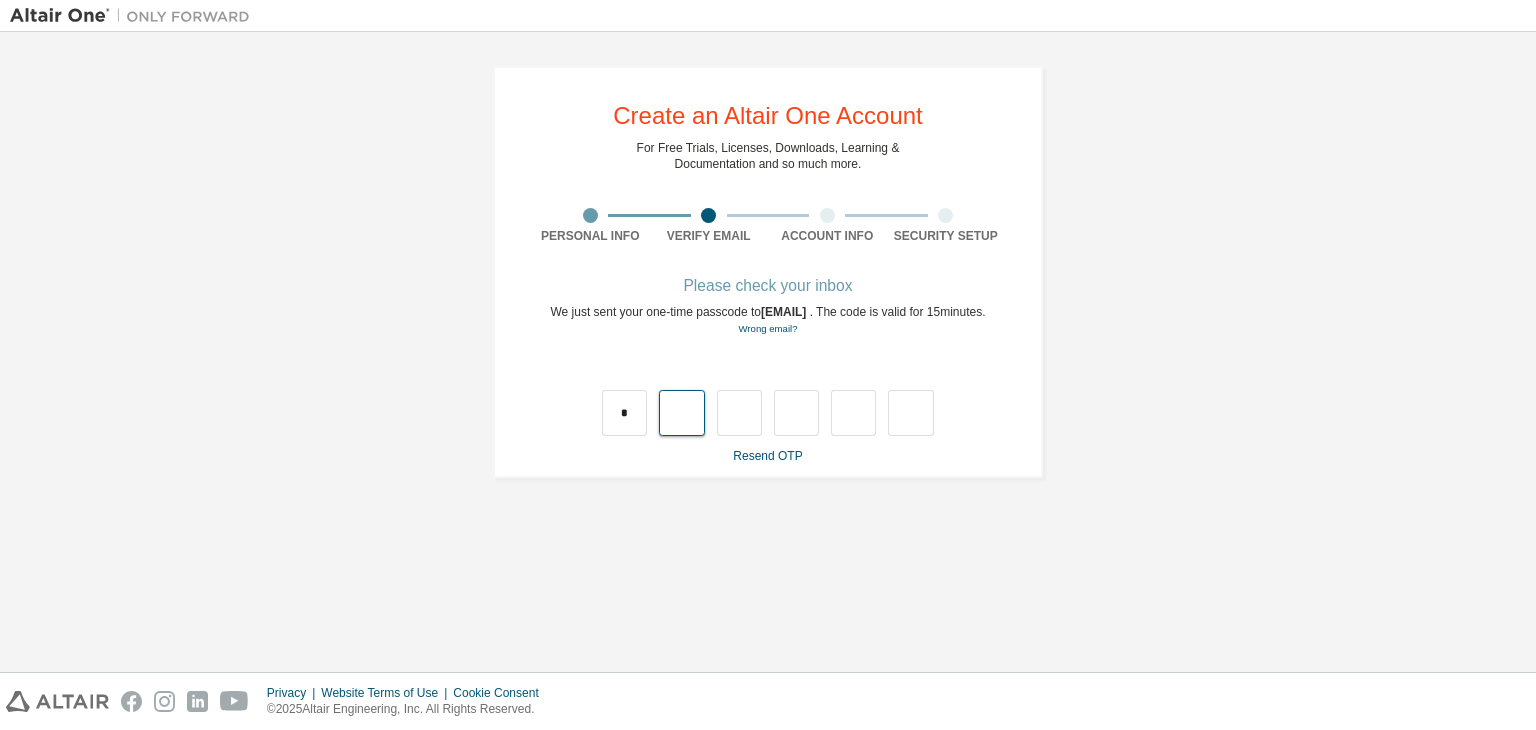 type on "*" 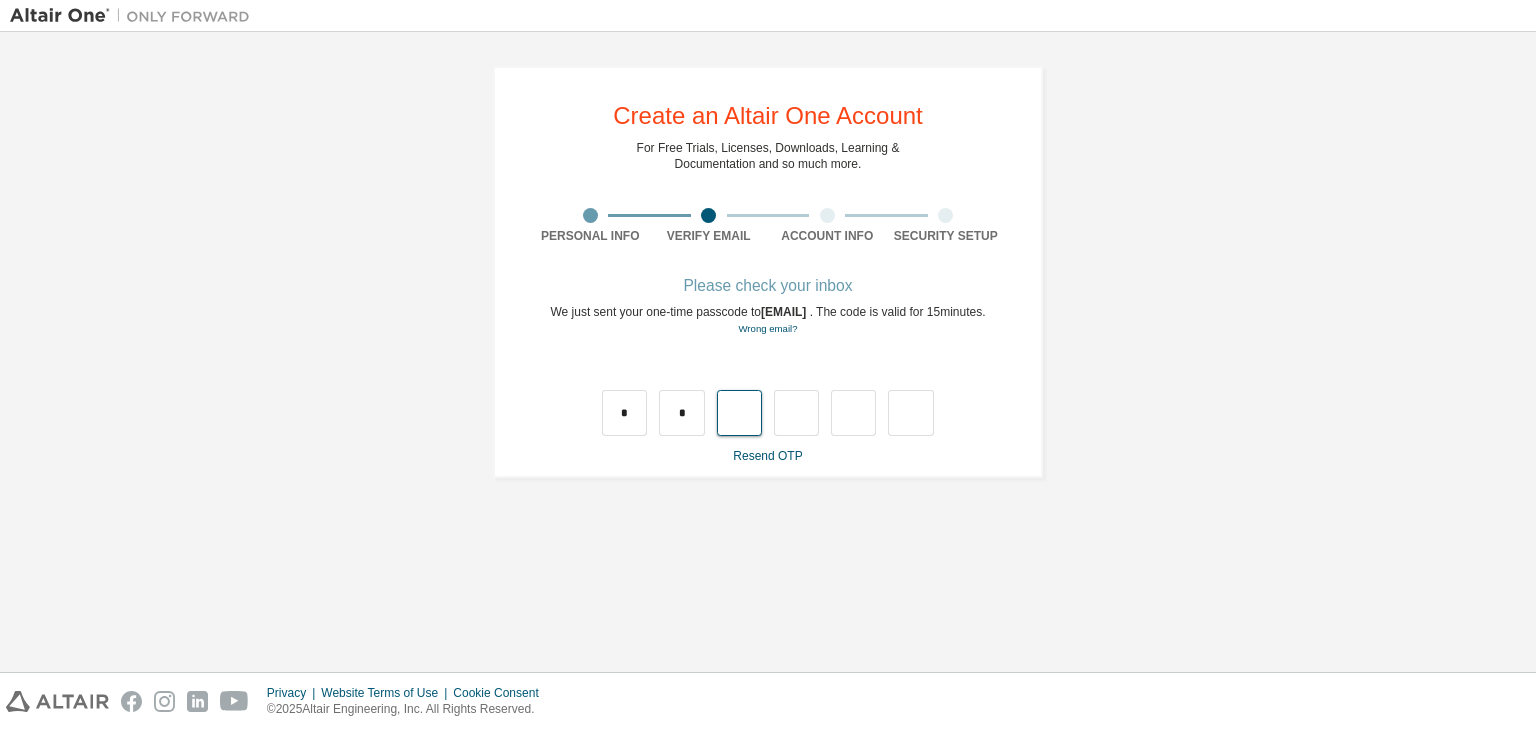 type on "*" 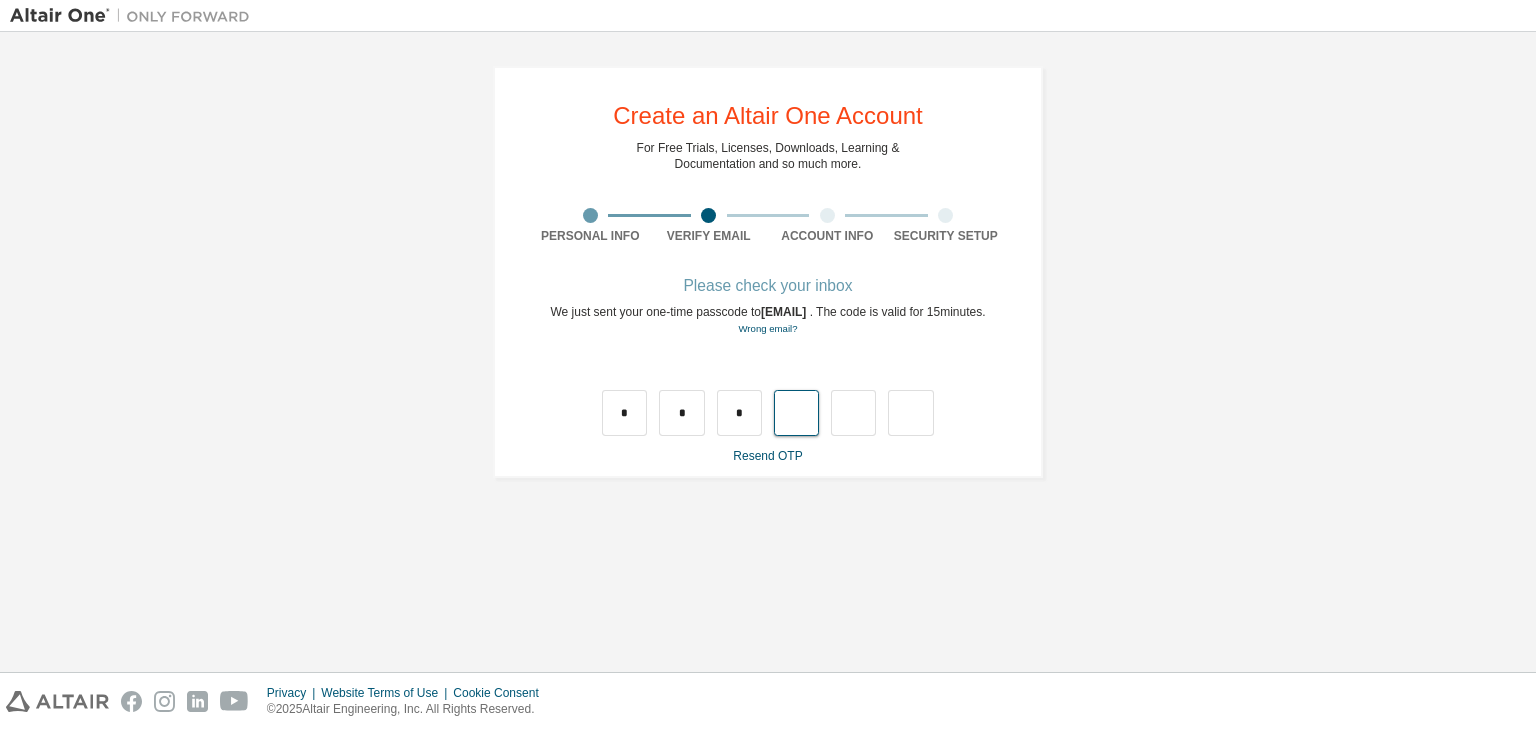 type on "*" 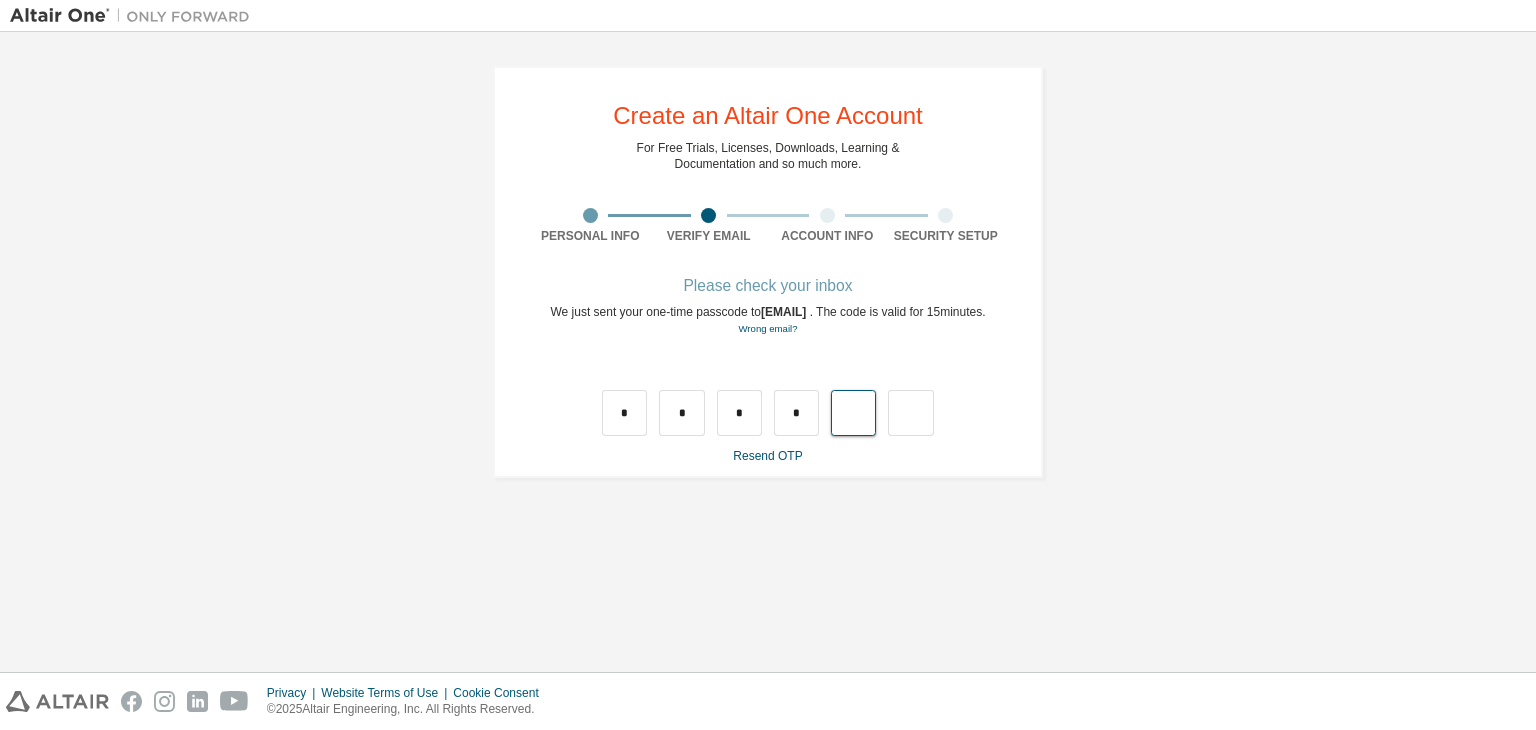 type on "*" 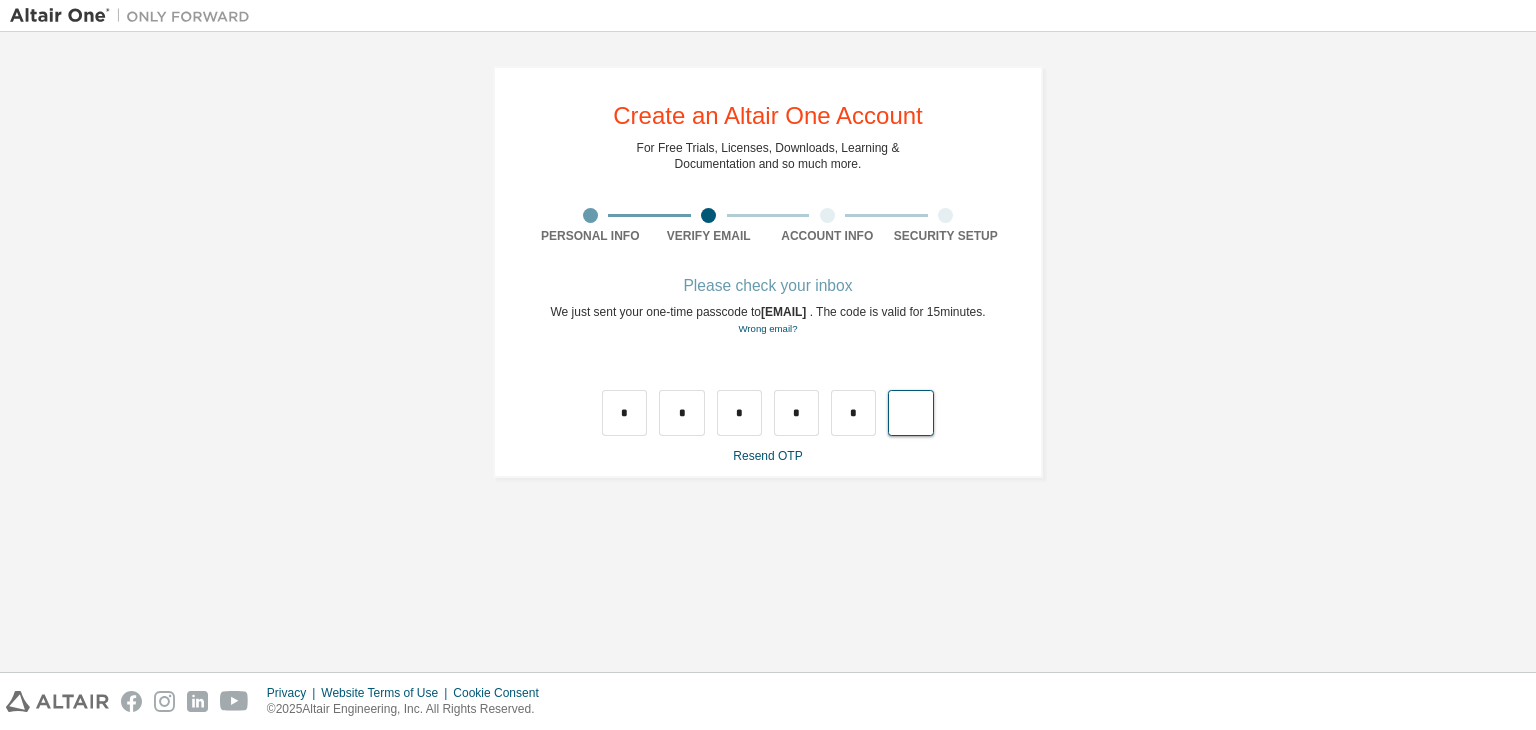 type on "*" 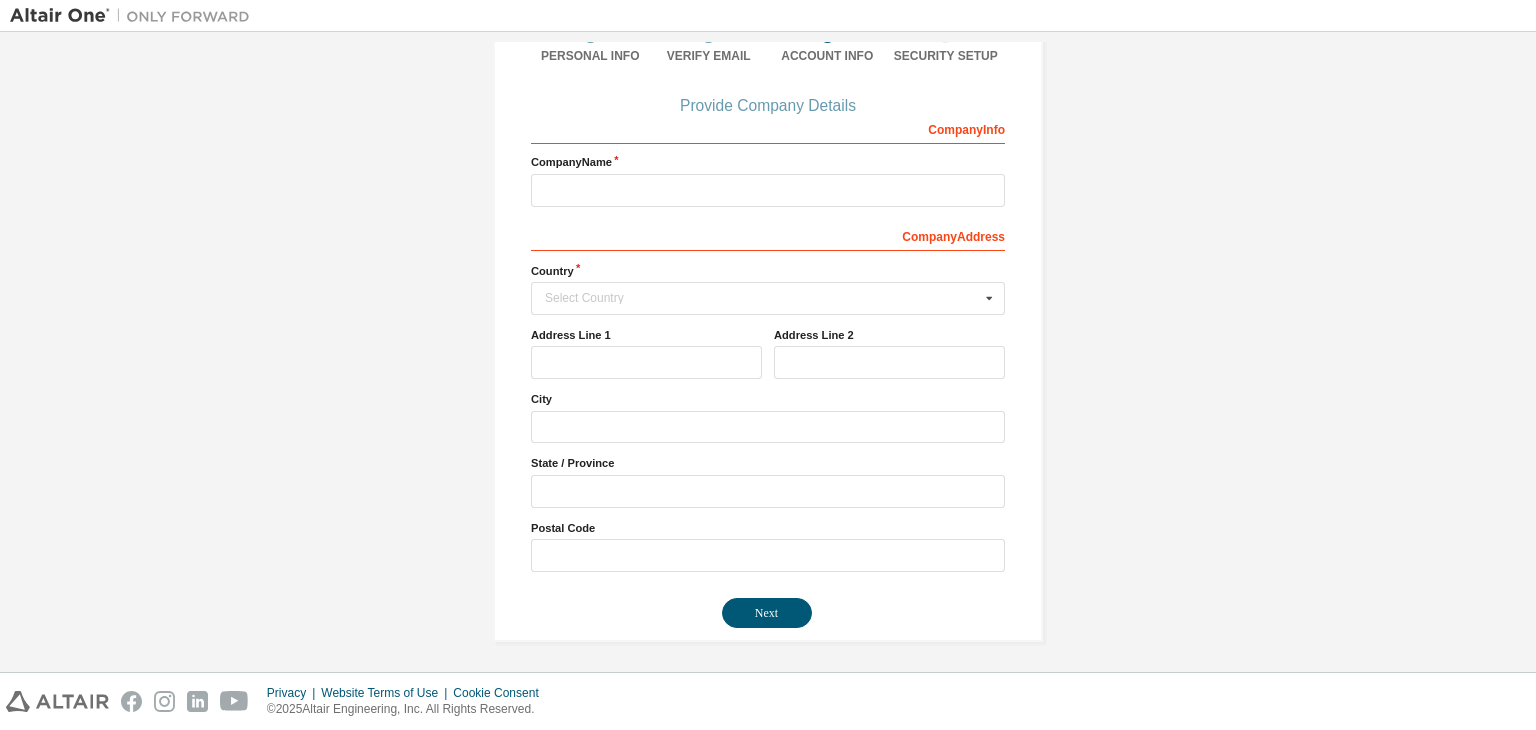 scroll, scrollTop: 0, scrollLeft: 0, axis: both 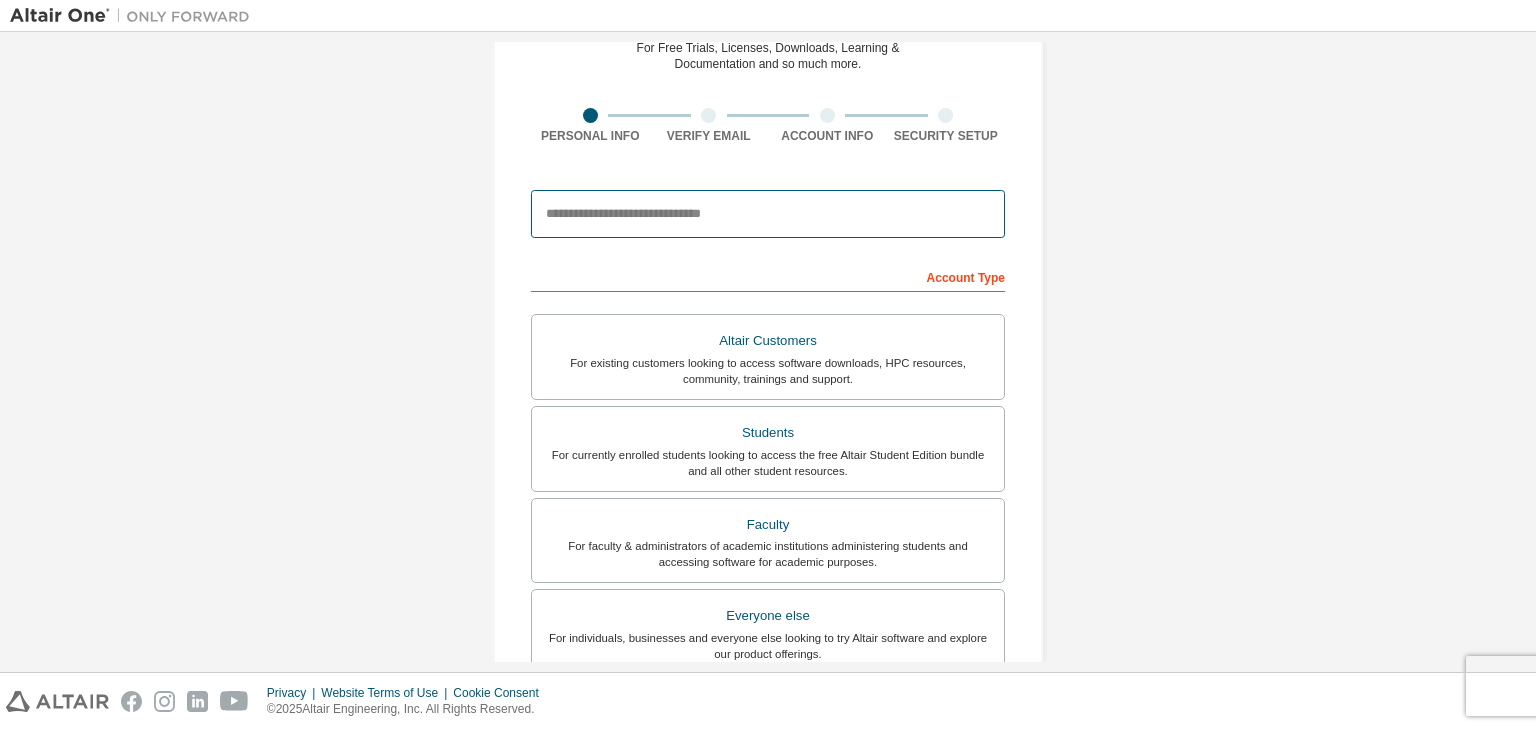 click at bounding box center (768, 214) 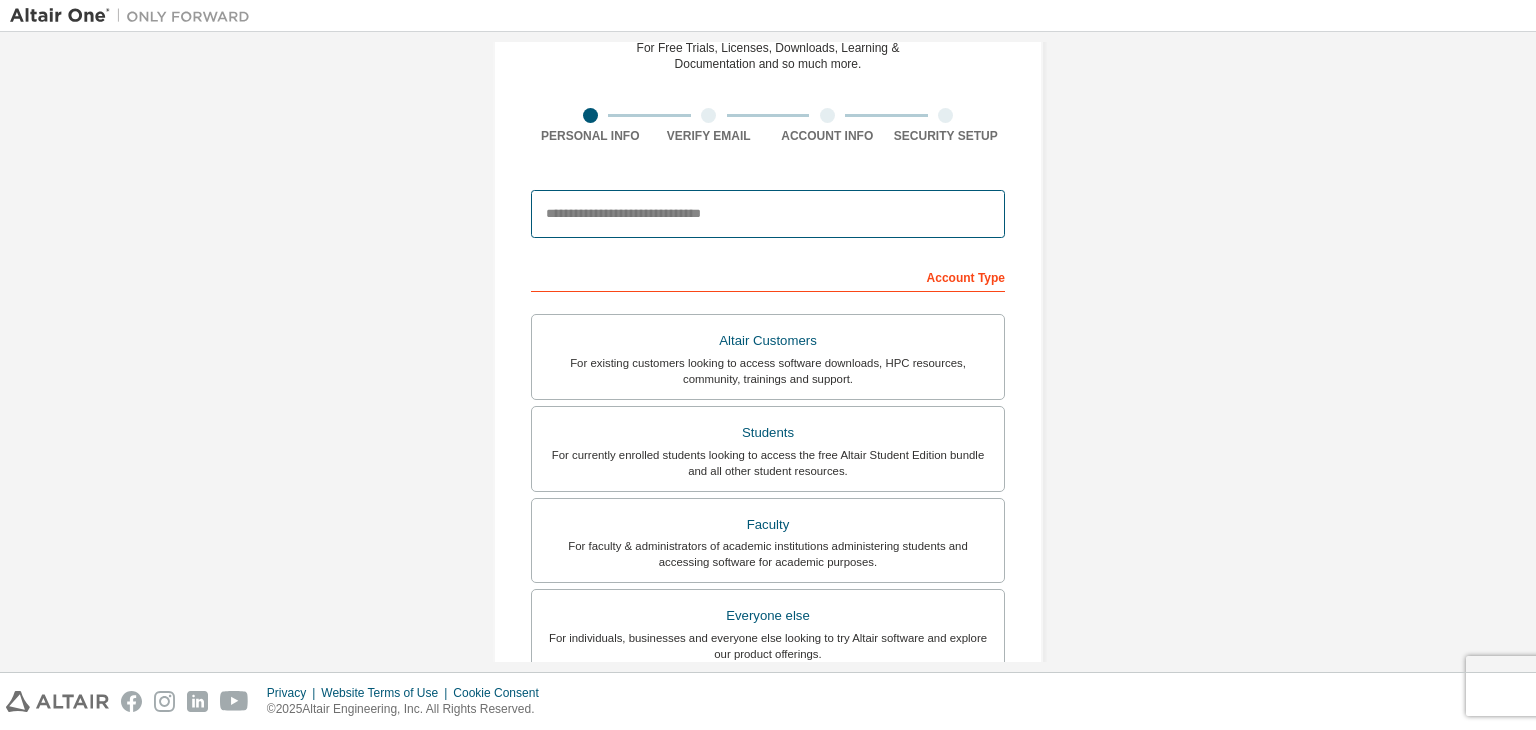 type on "**********" 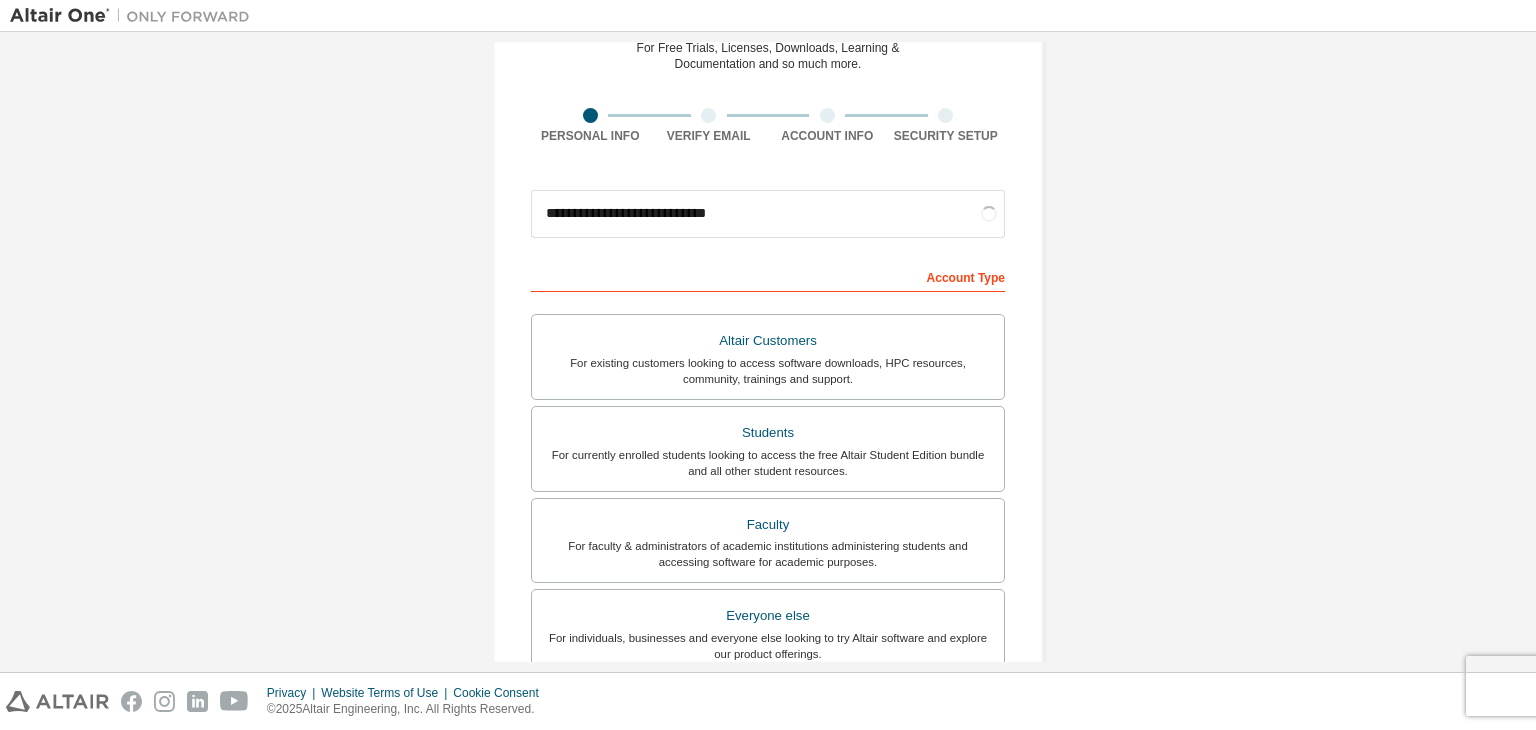 click on "Account Type" at bounding box center (768, 276) 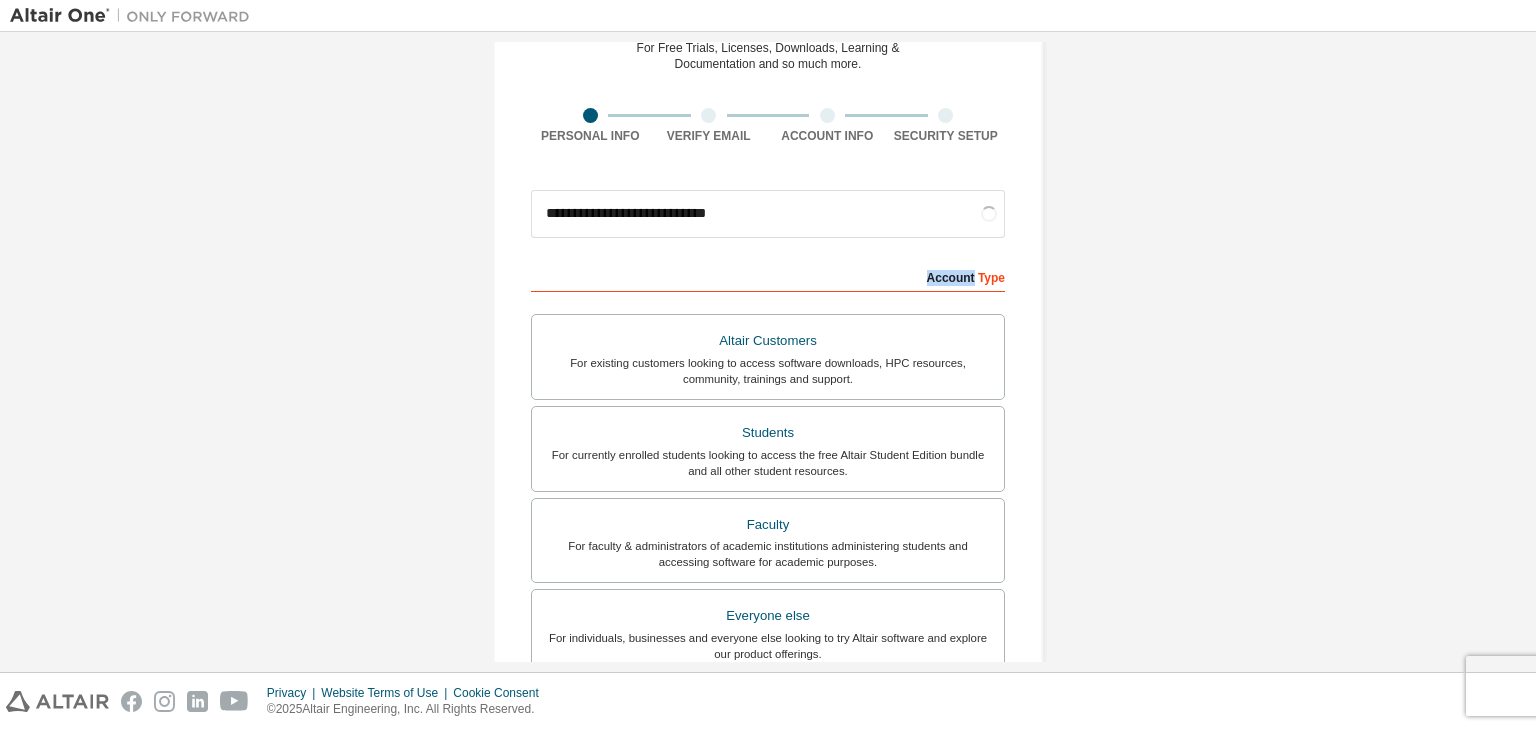 click on "Account Type" at bounding box center [768, 276] 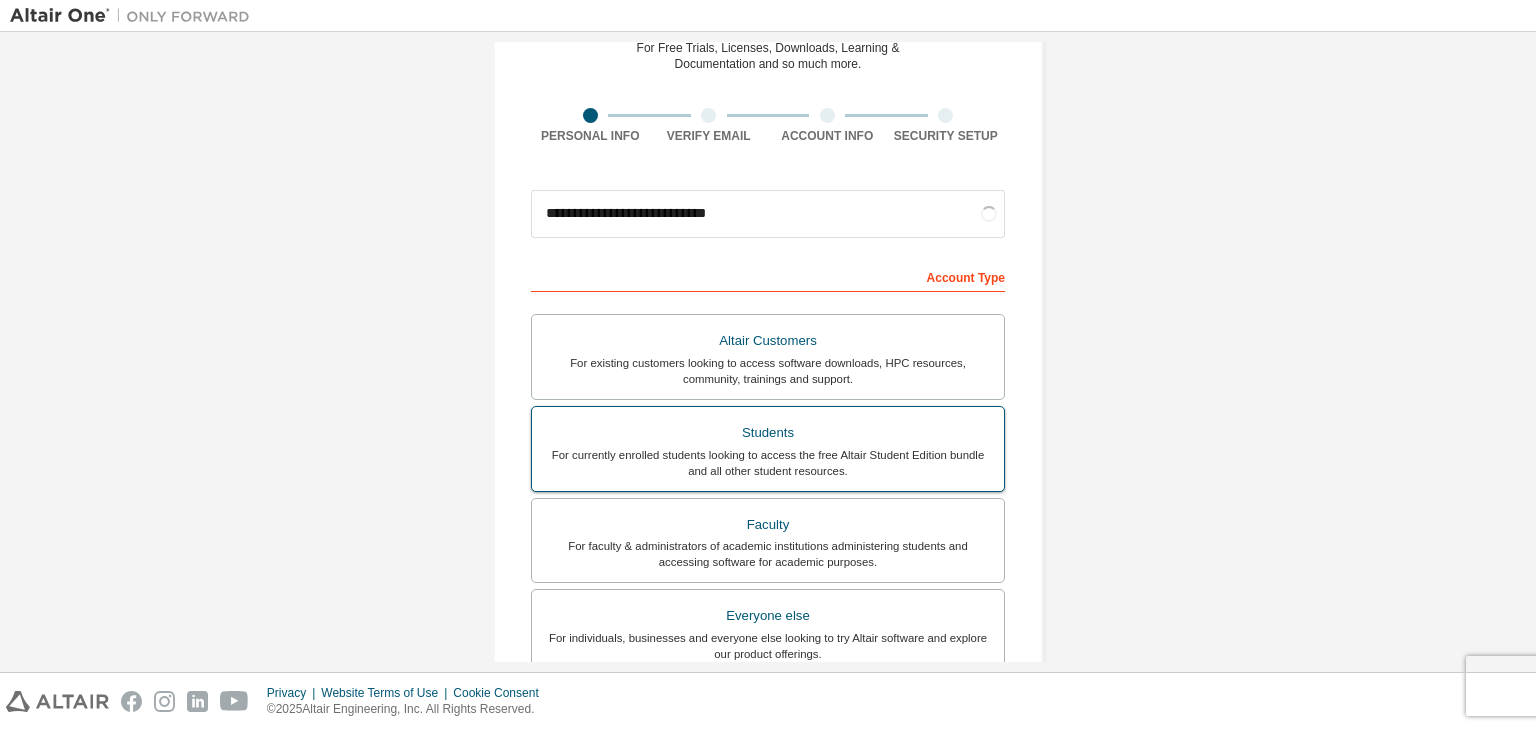 click on "For currently enrolled students looking to access the free Altair Student Edition bundle and all other student resources." at bounding box center (768, 463) 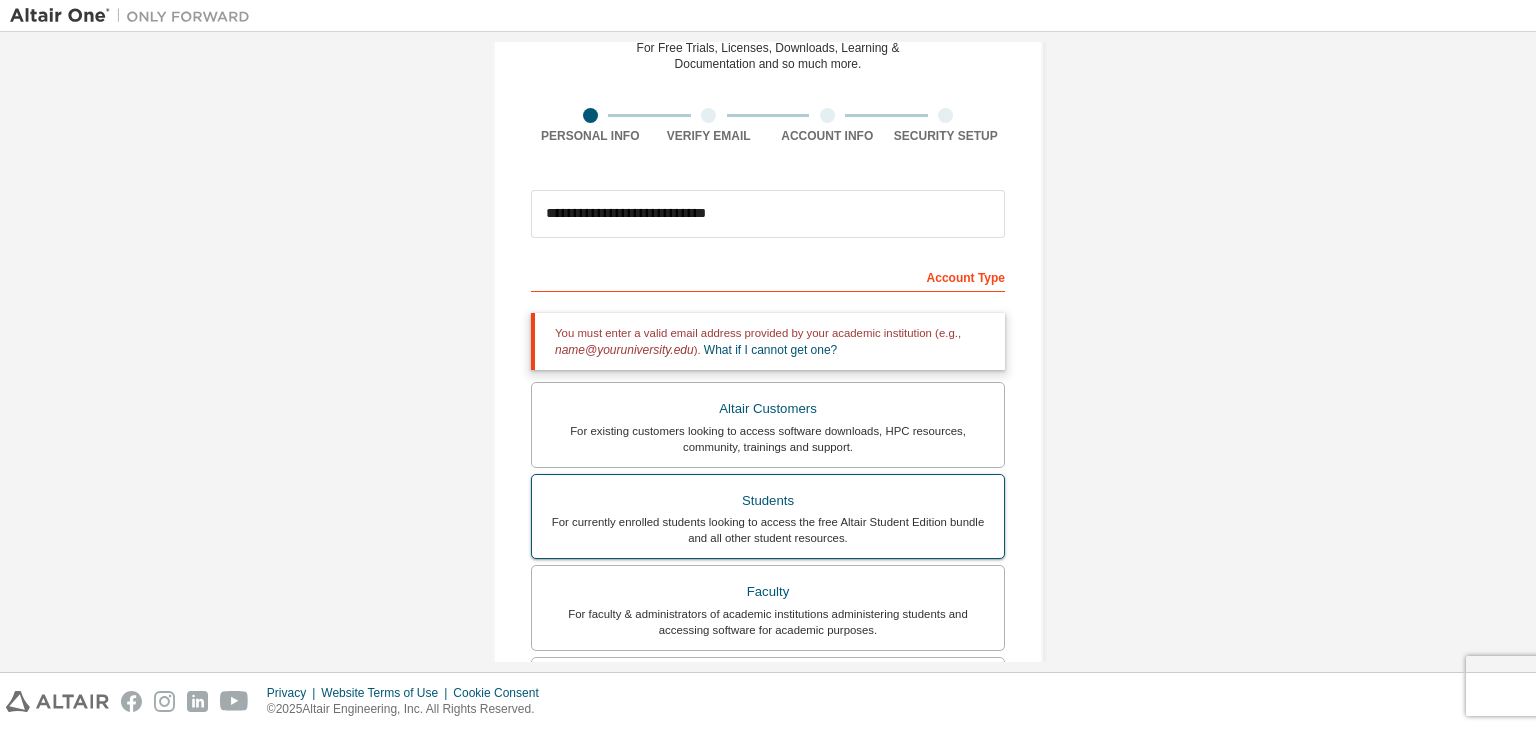 click on "Students" at bounding box center (768, 501) 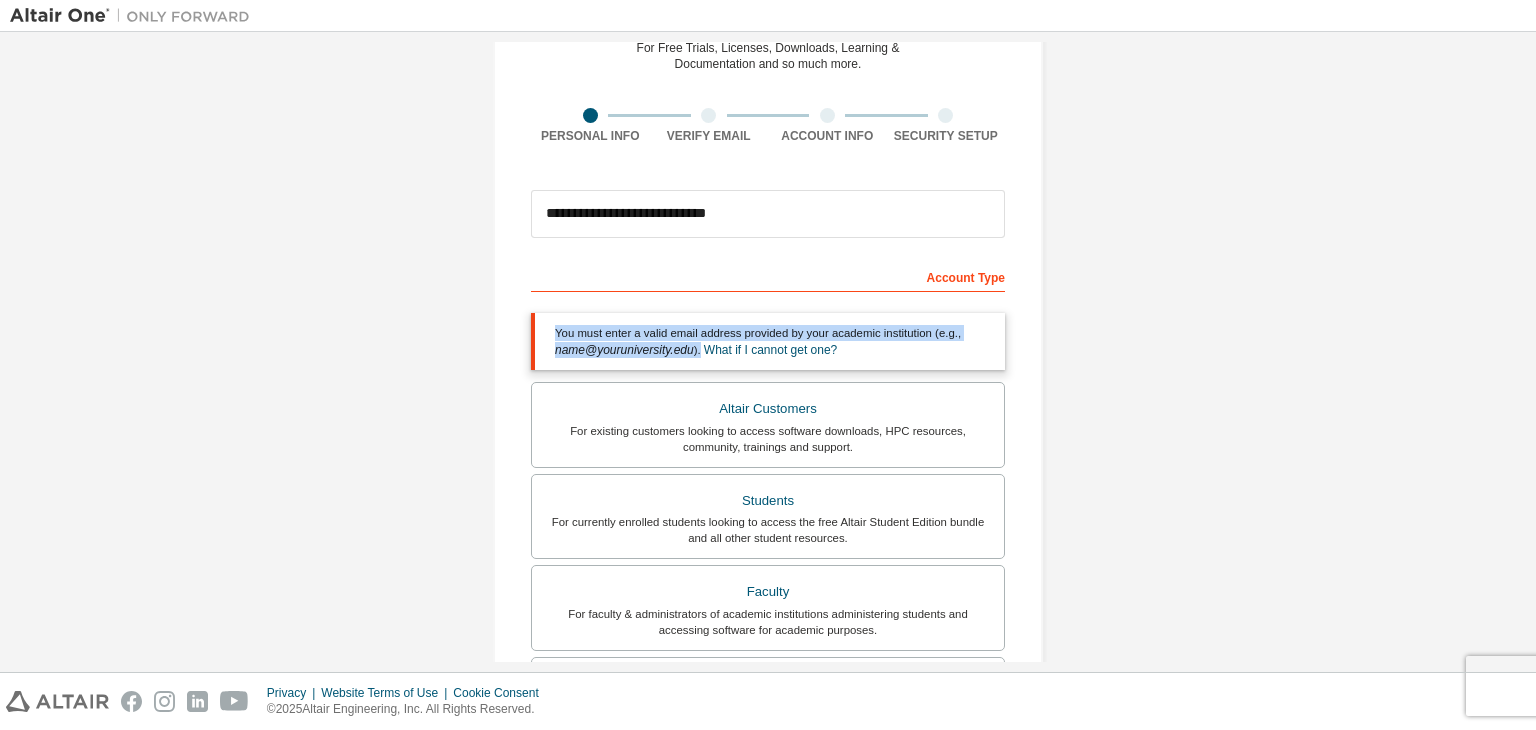 drag, startPoint x: 534, startPoint y: 329, endPoint x: 692, endPoint y: 352, distance: 159.66527 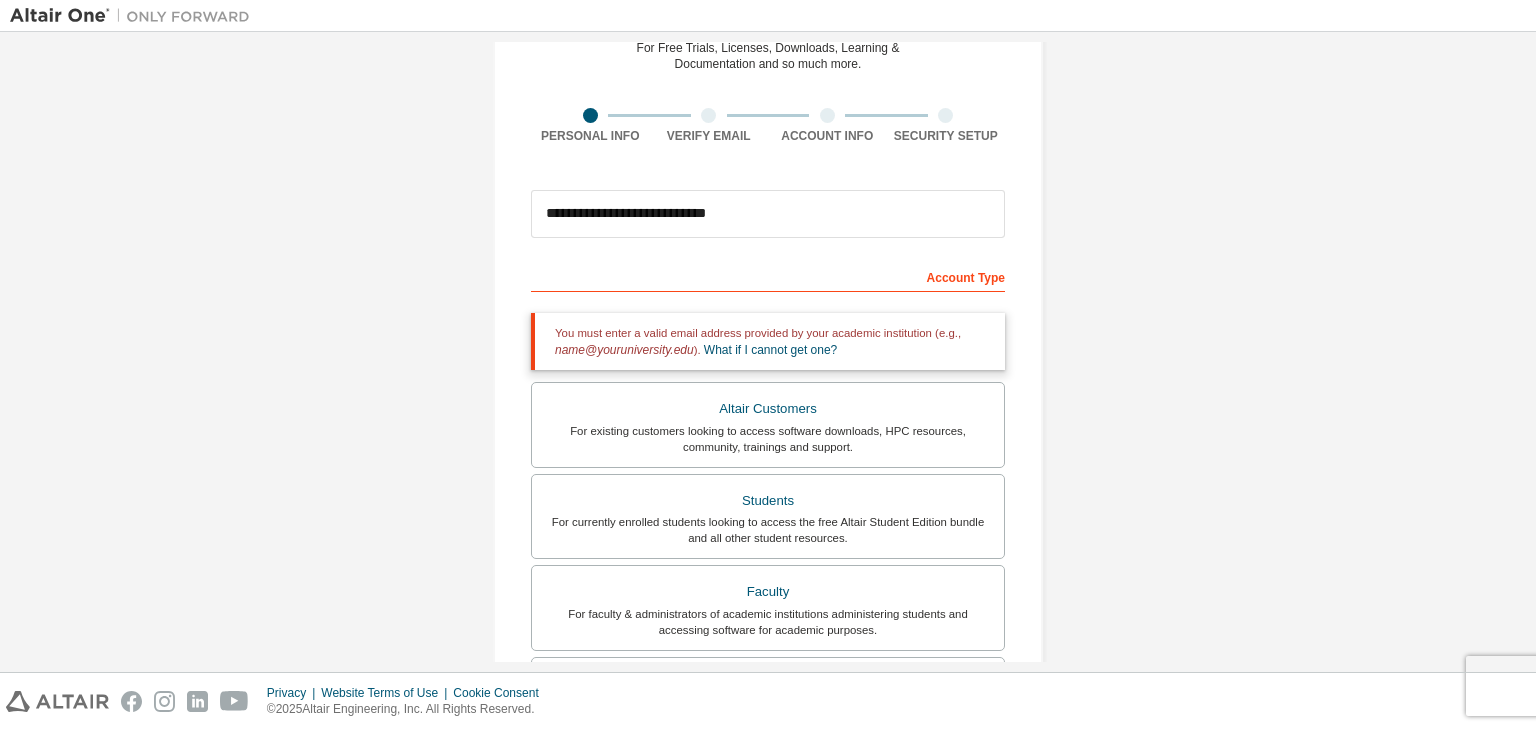 click on "You must enter a valid email address provided by your academic institution (e.g.,   name@youruniversity.edu ).   What if I cannot get one?" at bounding box center [768, 341] 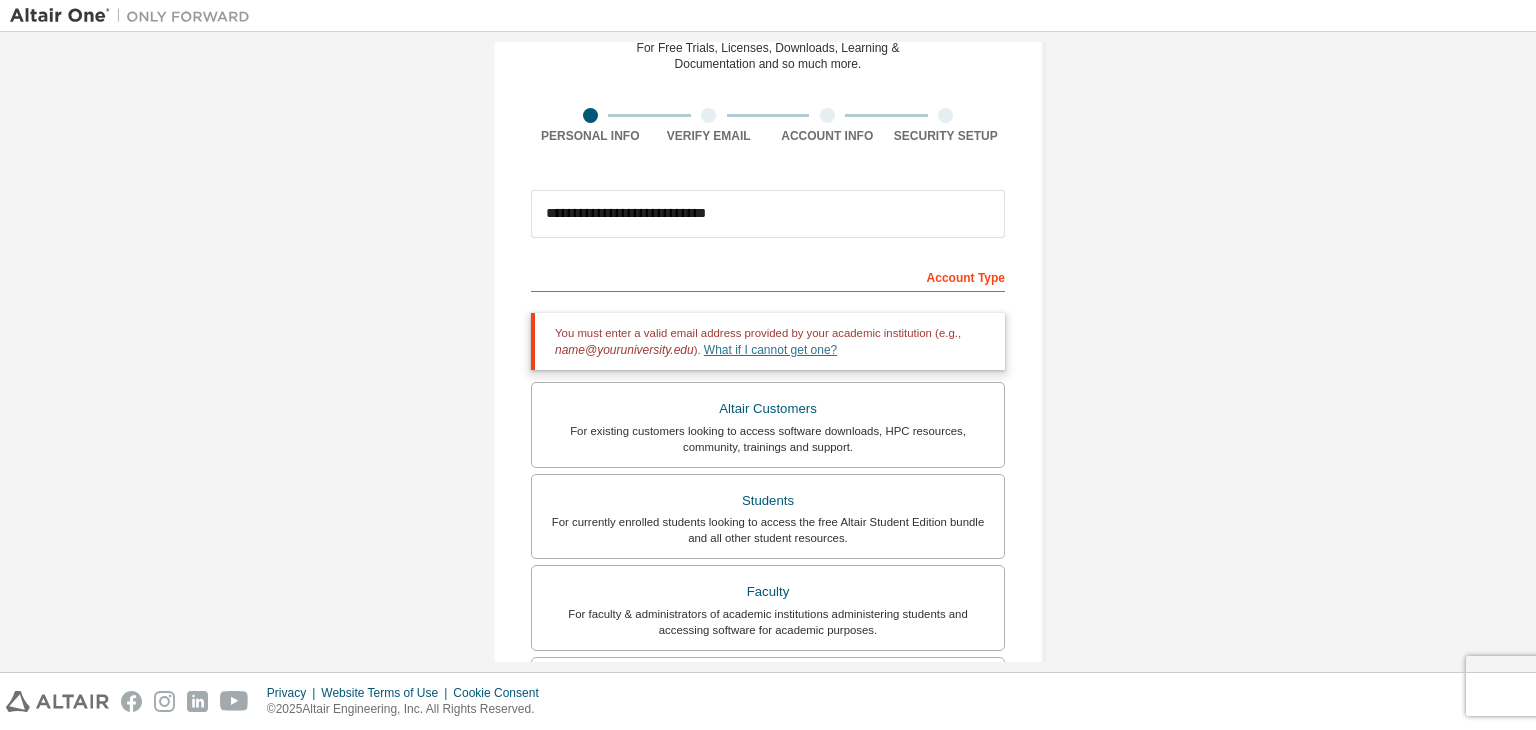 click on "What if I cannot get one?" at bounding box center (770, 350) 